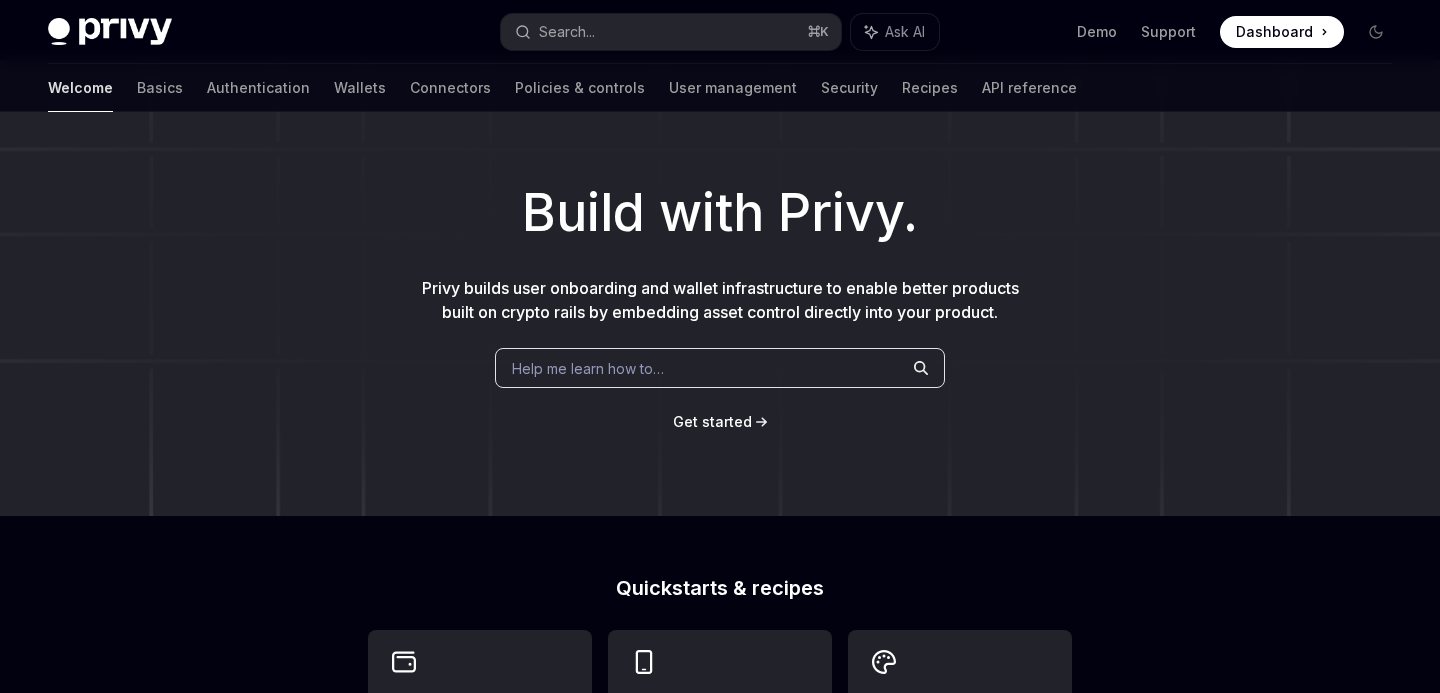 scroll, scrollTop: 55, scrollLeft: 0, axis: vertical 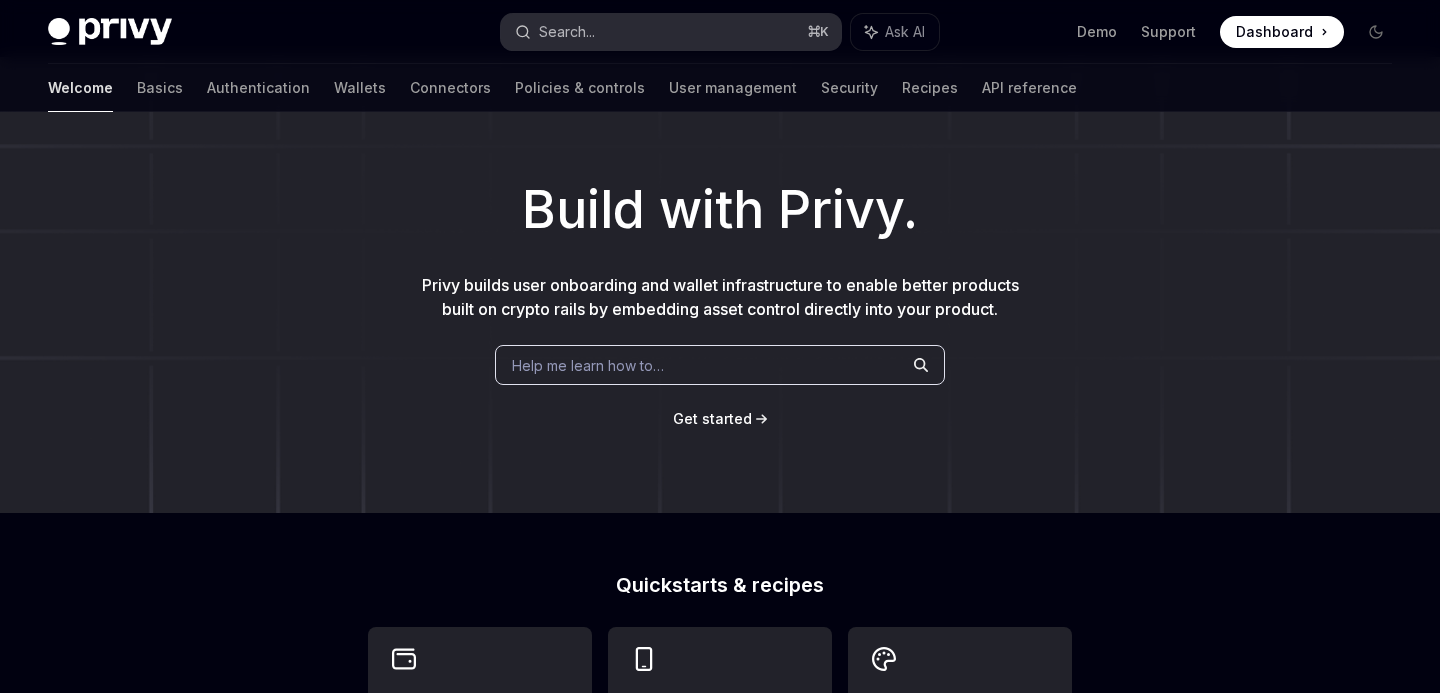 click on "Search..." at bounding box center (567, 32) 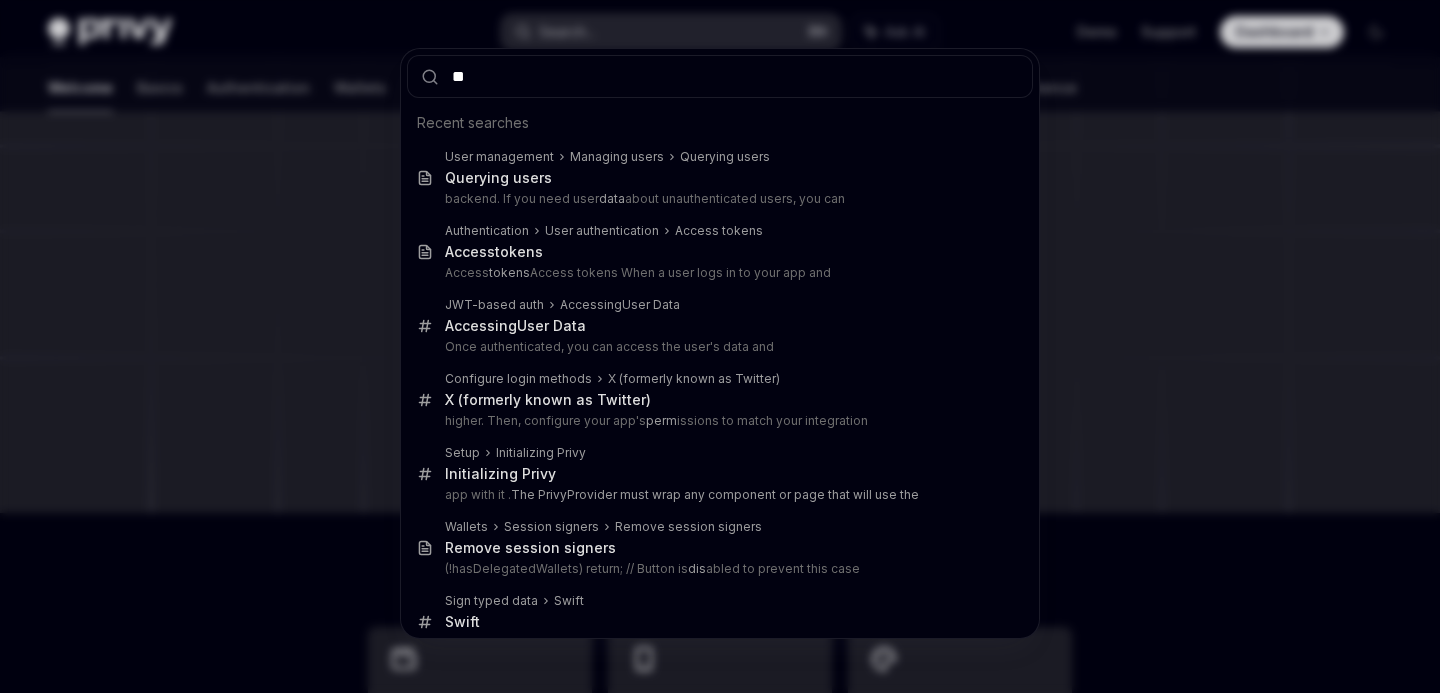 type on "***" 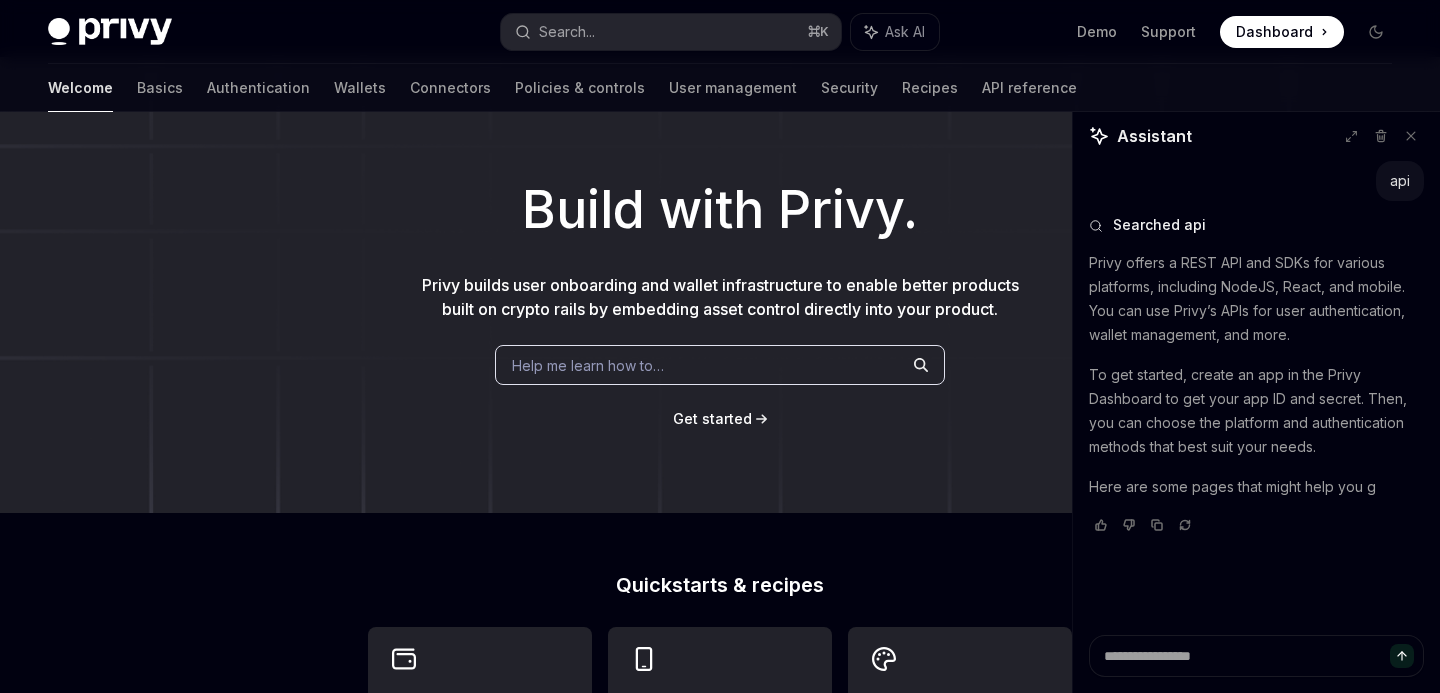 scroll, scrollTop: 0, scrollLeft: 0, axis: both 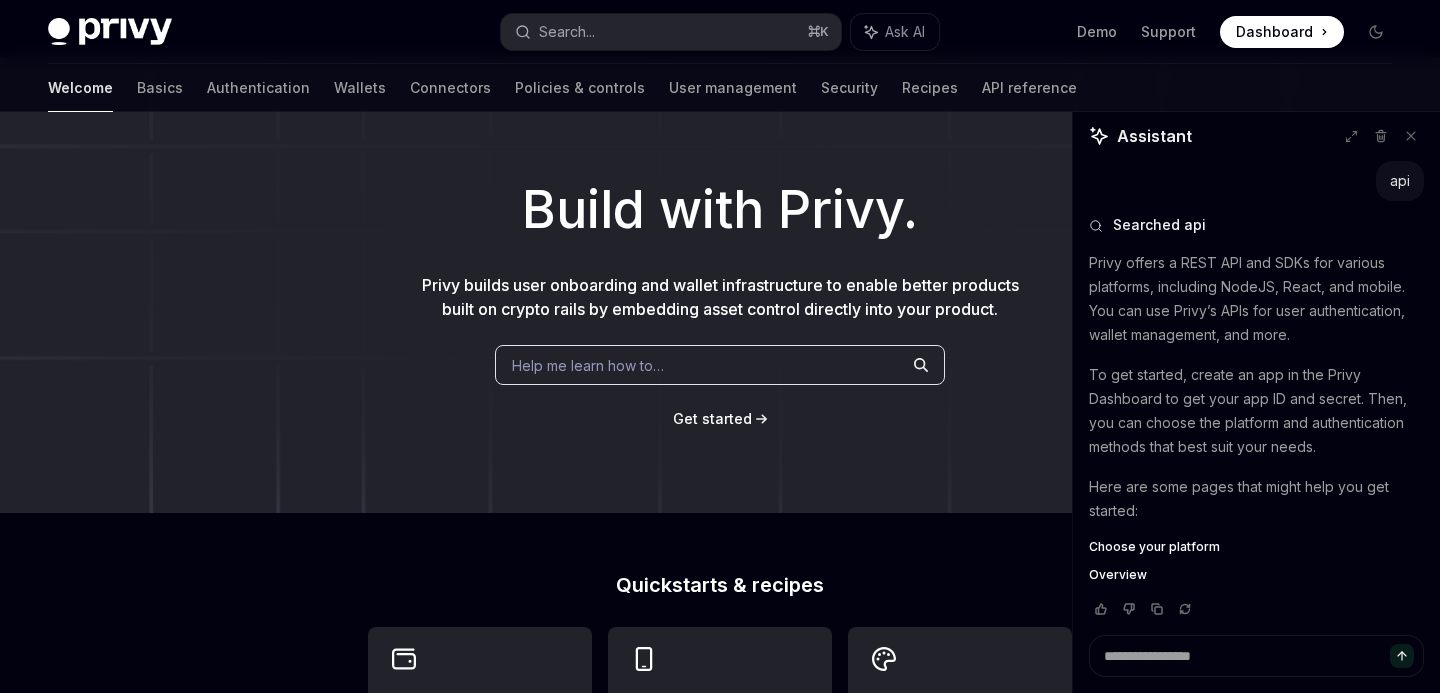 type on "*" 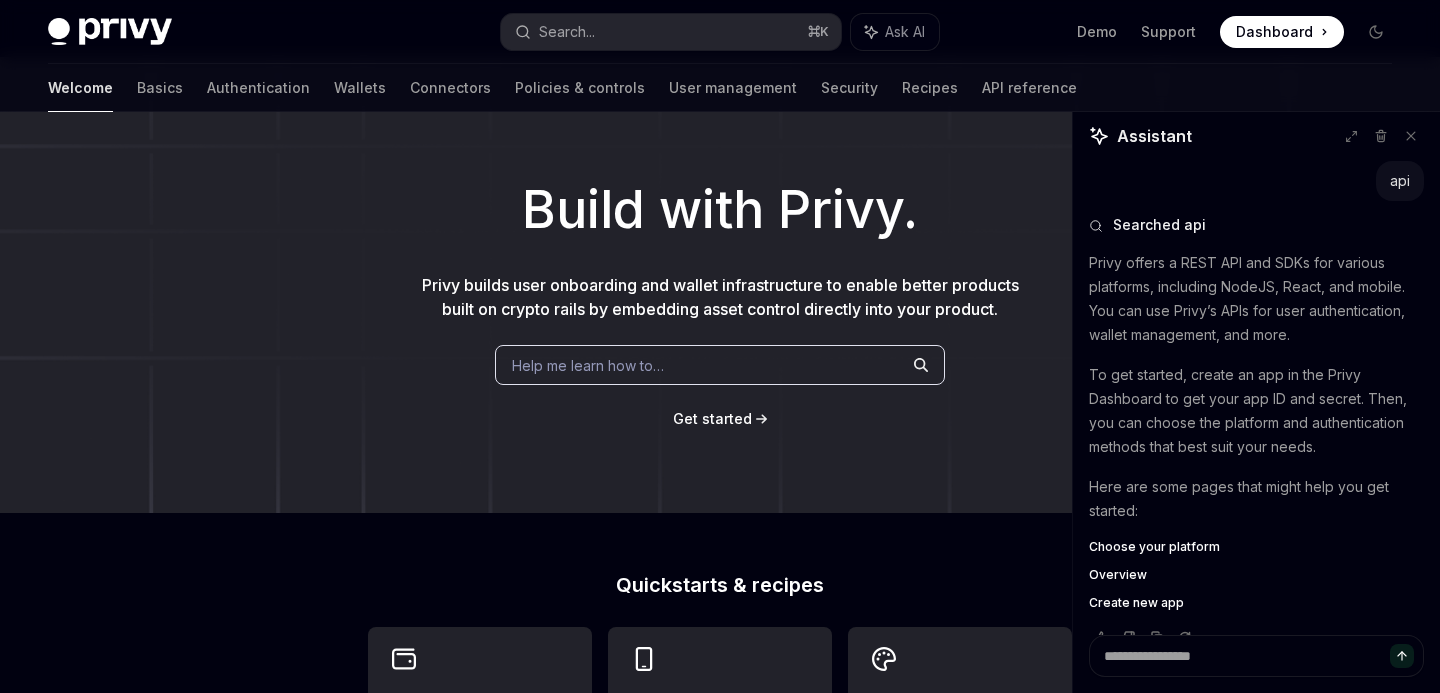 scroll, scrollTop: 34, scrollLeft: 0, axis: vertical 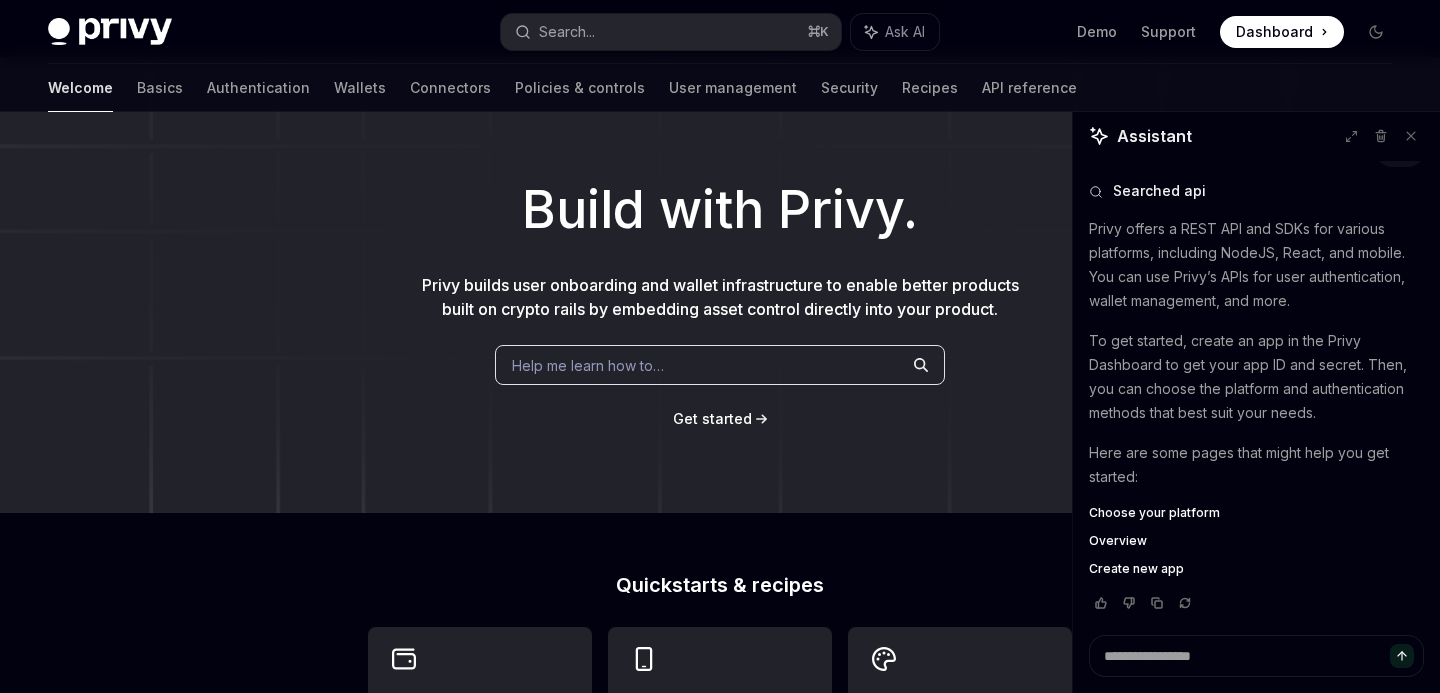 type 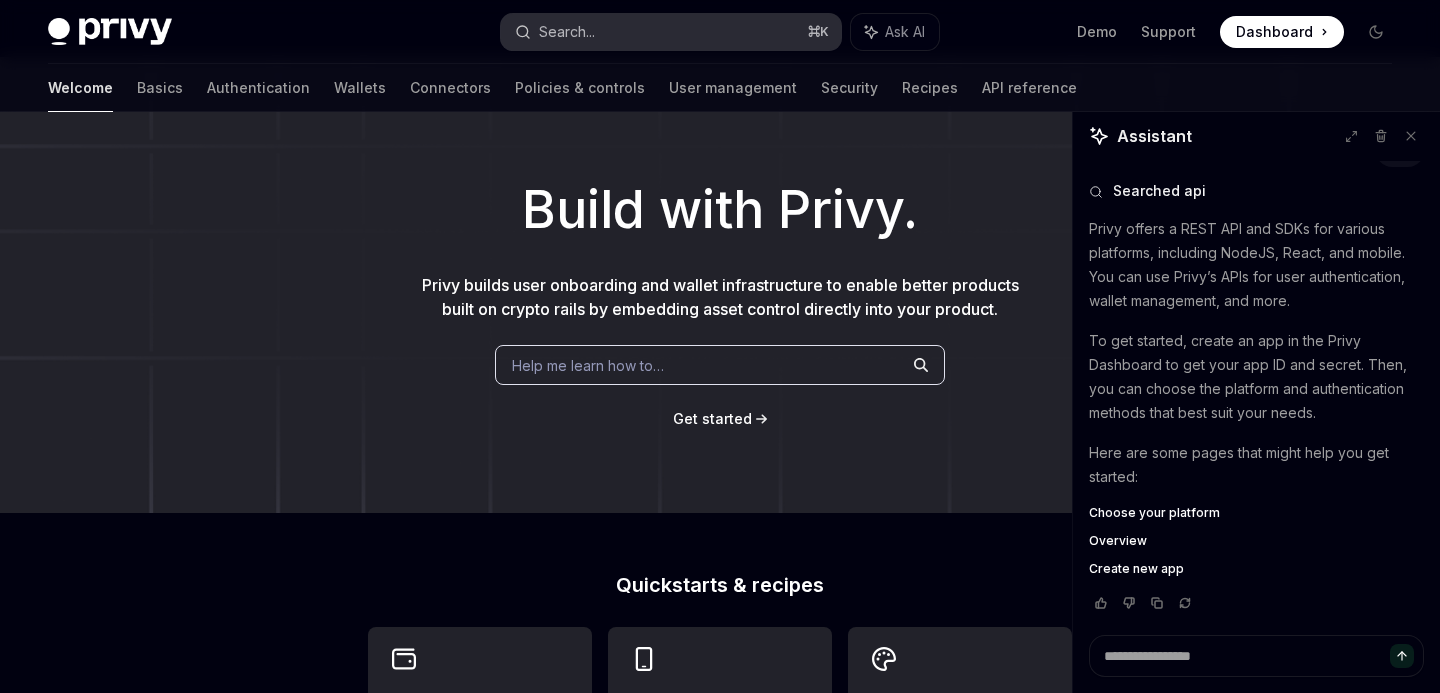 click on "Search... ⌘ K" at bounding box center [670, 32] 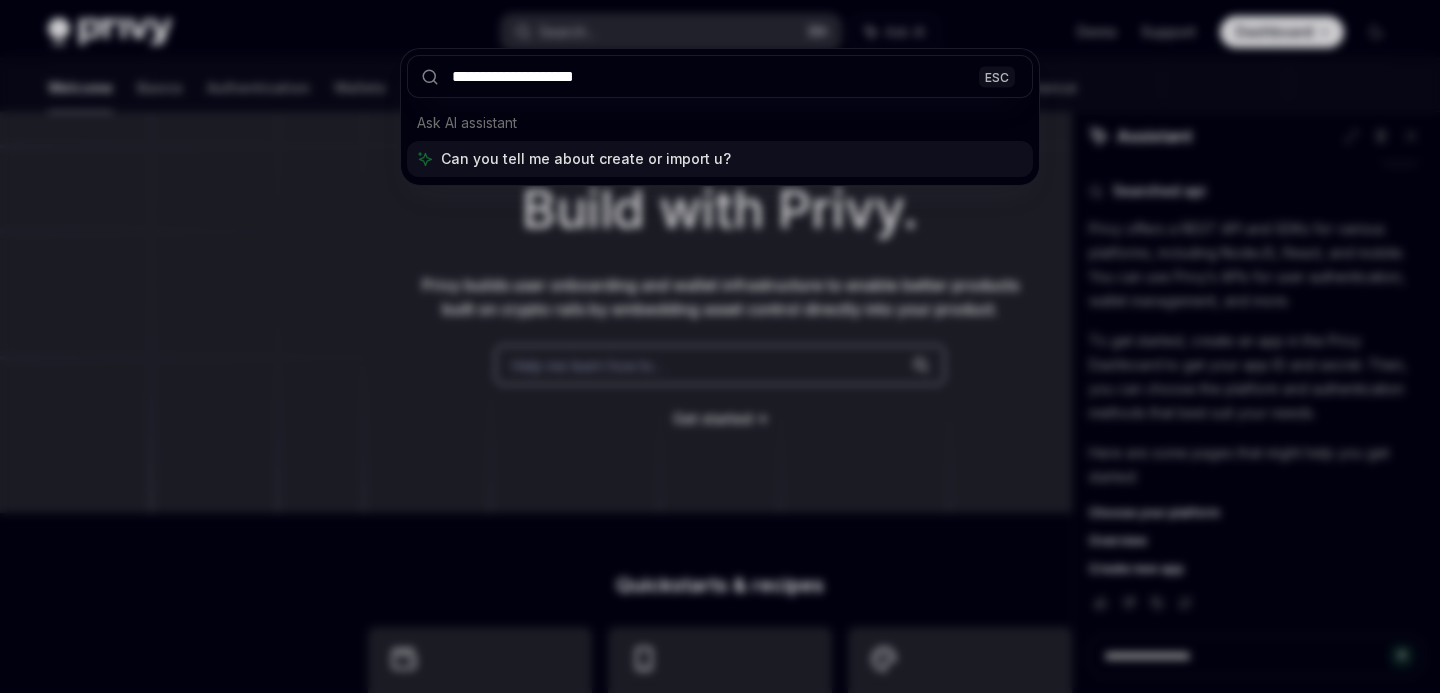 type on "**********" 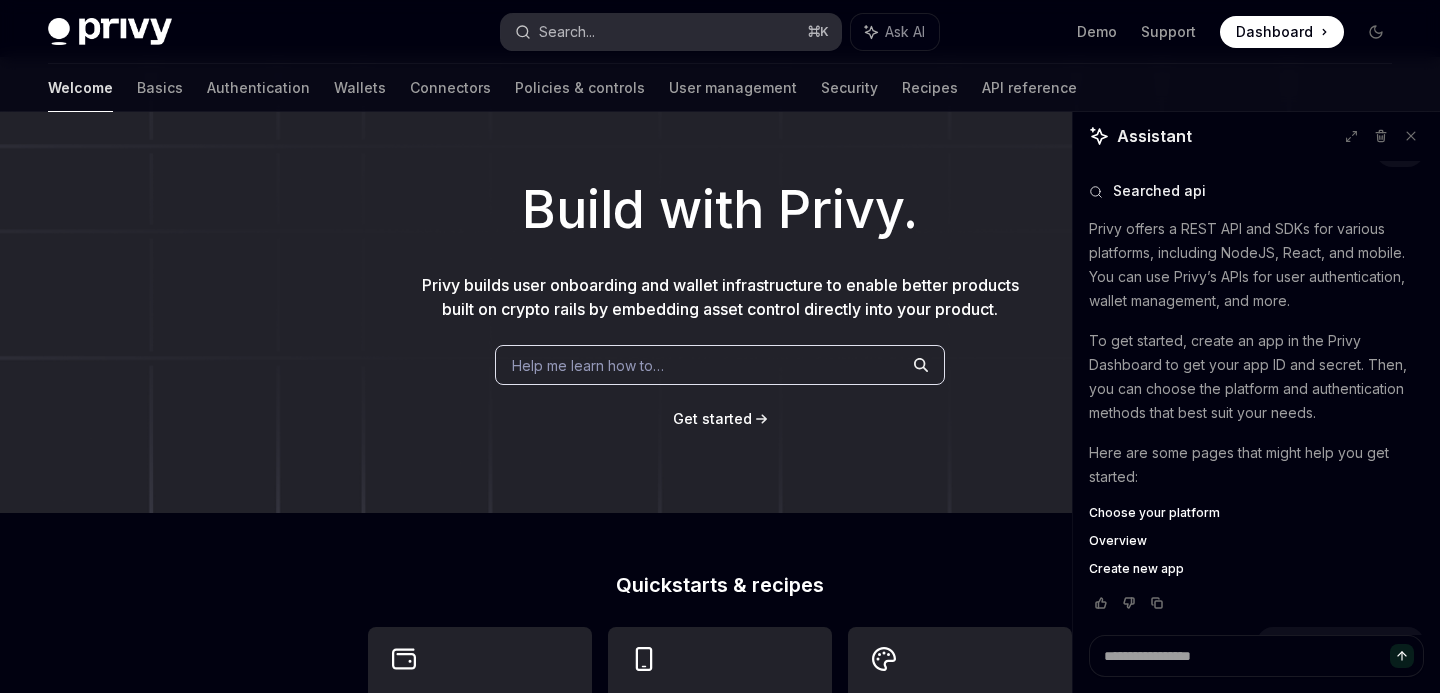 click on "Search... ⌘ K" at bounding box center (670, 32) 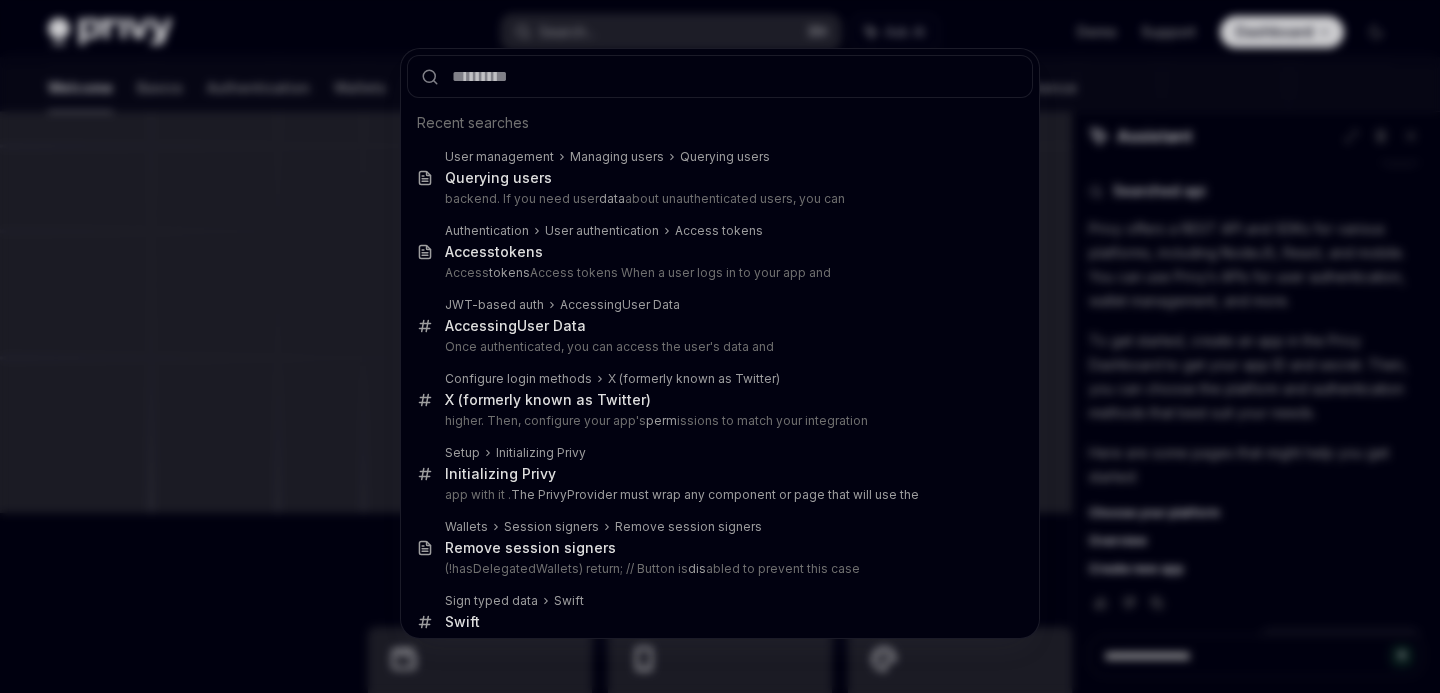 type on "*" 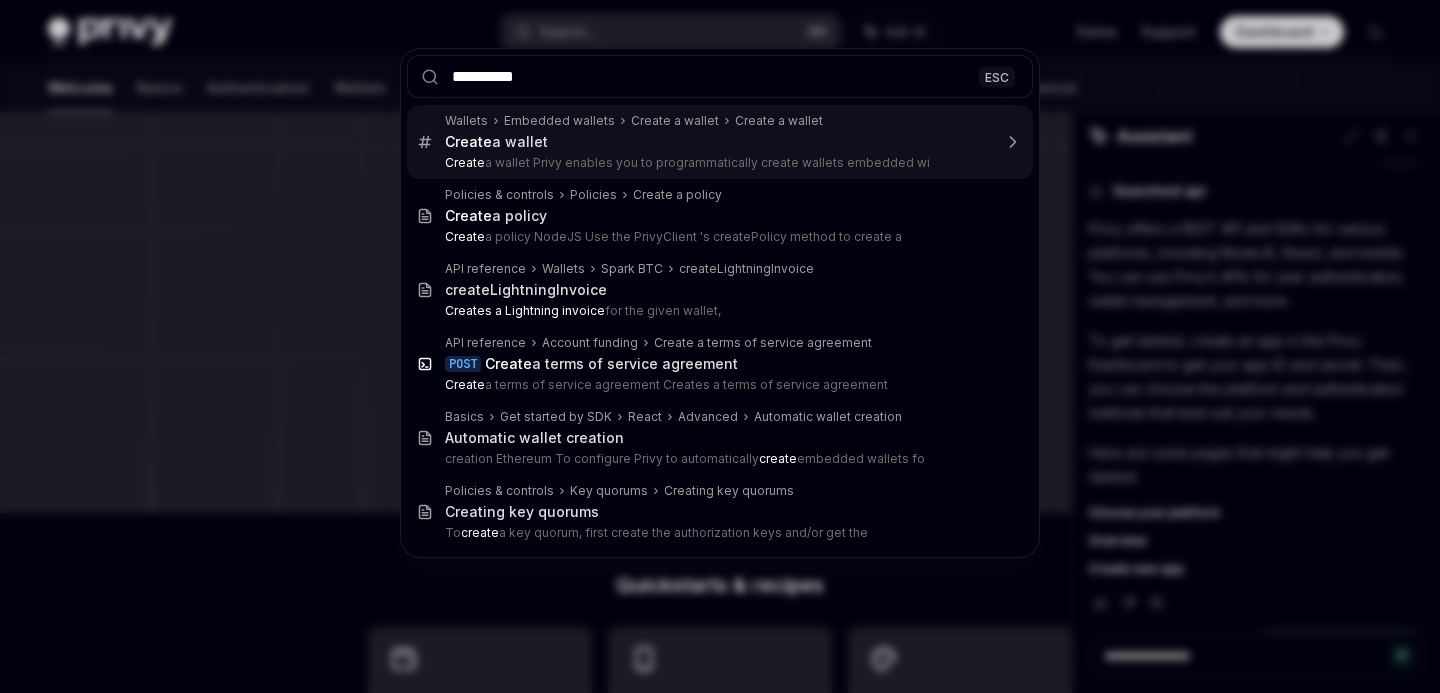 type on "*********" 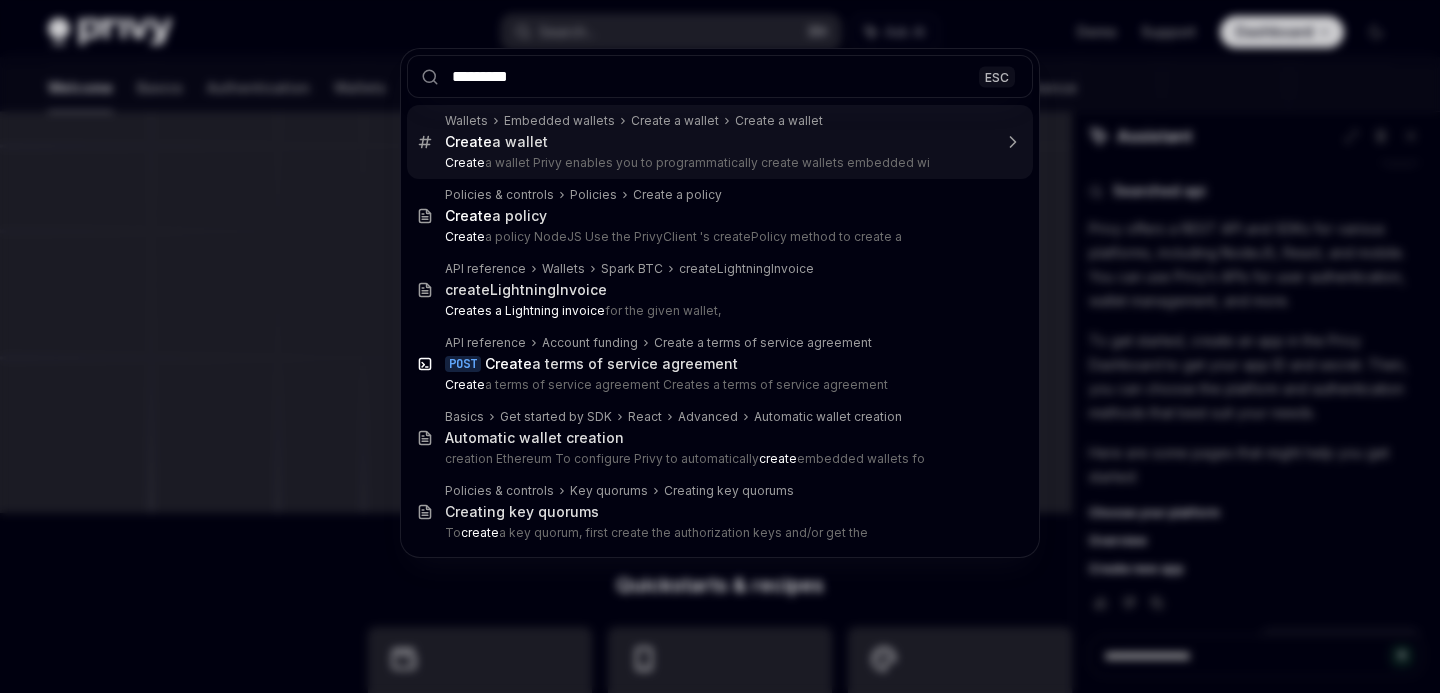 type on "*" 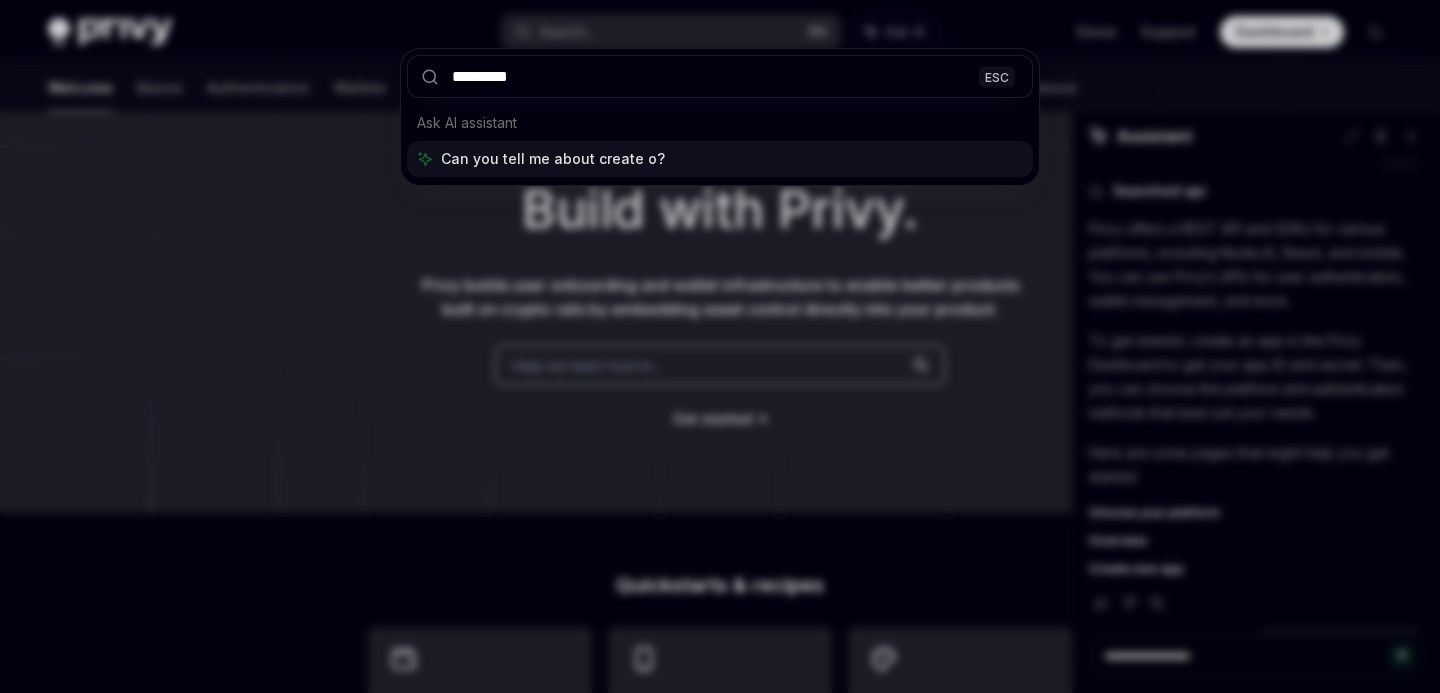 type on "*********" 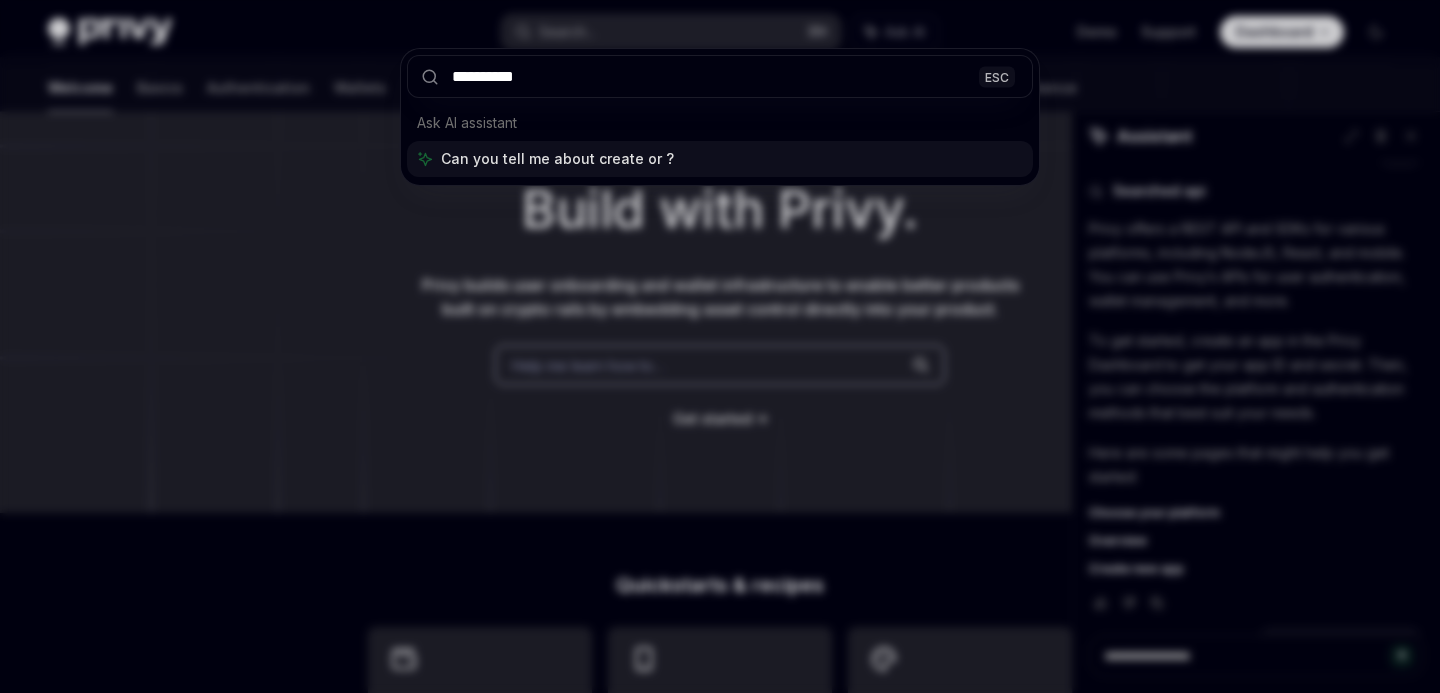 type on "*" 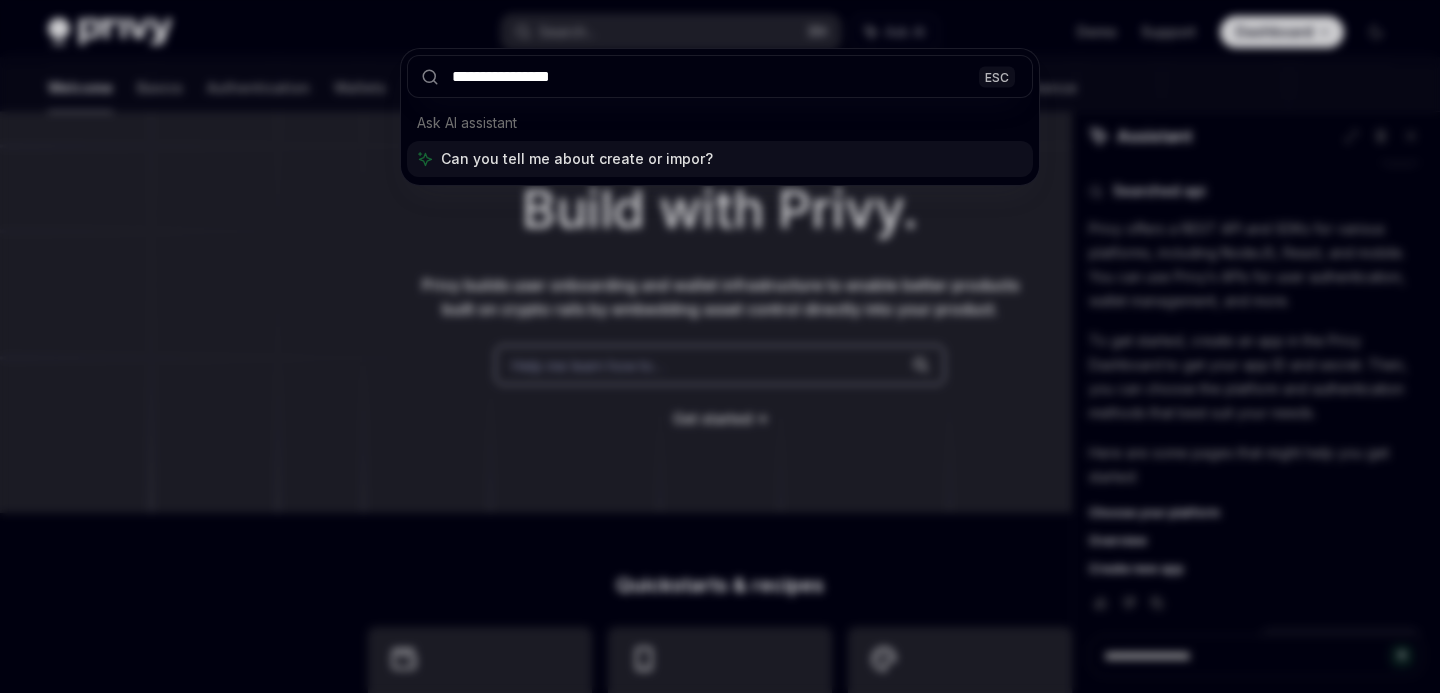 type on "**********" 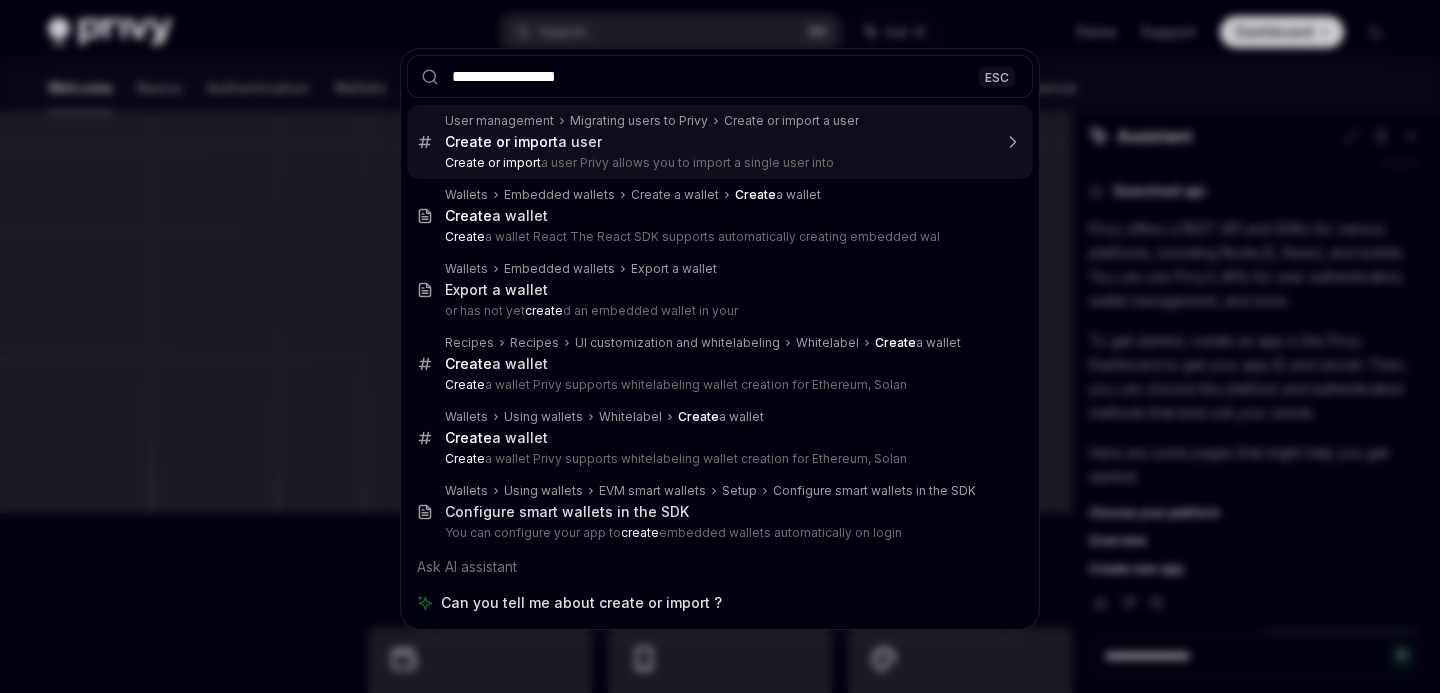 type on "*" 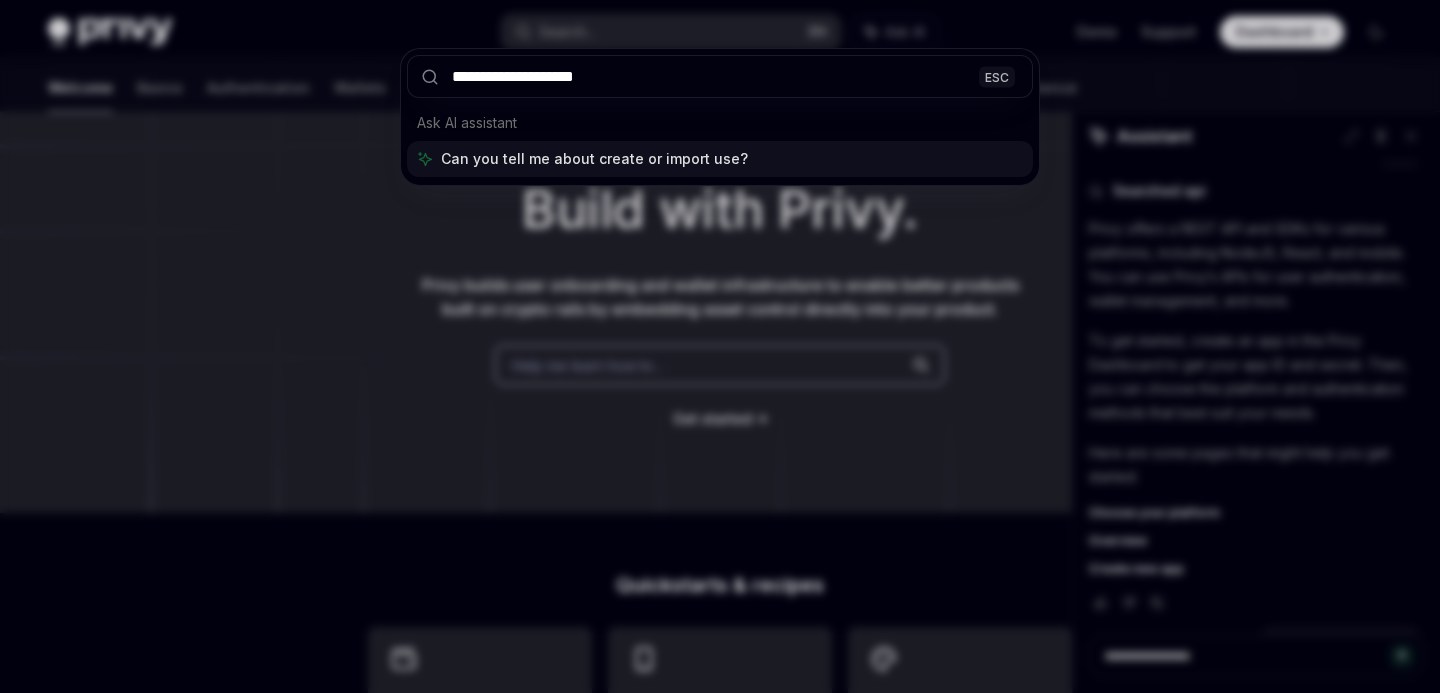 type on "**********" 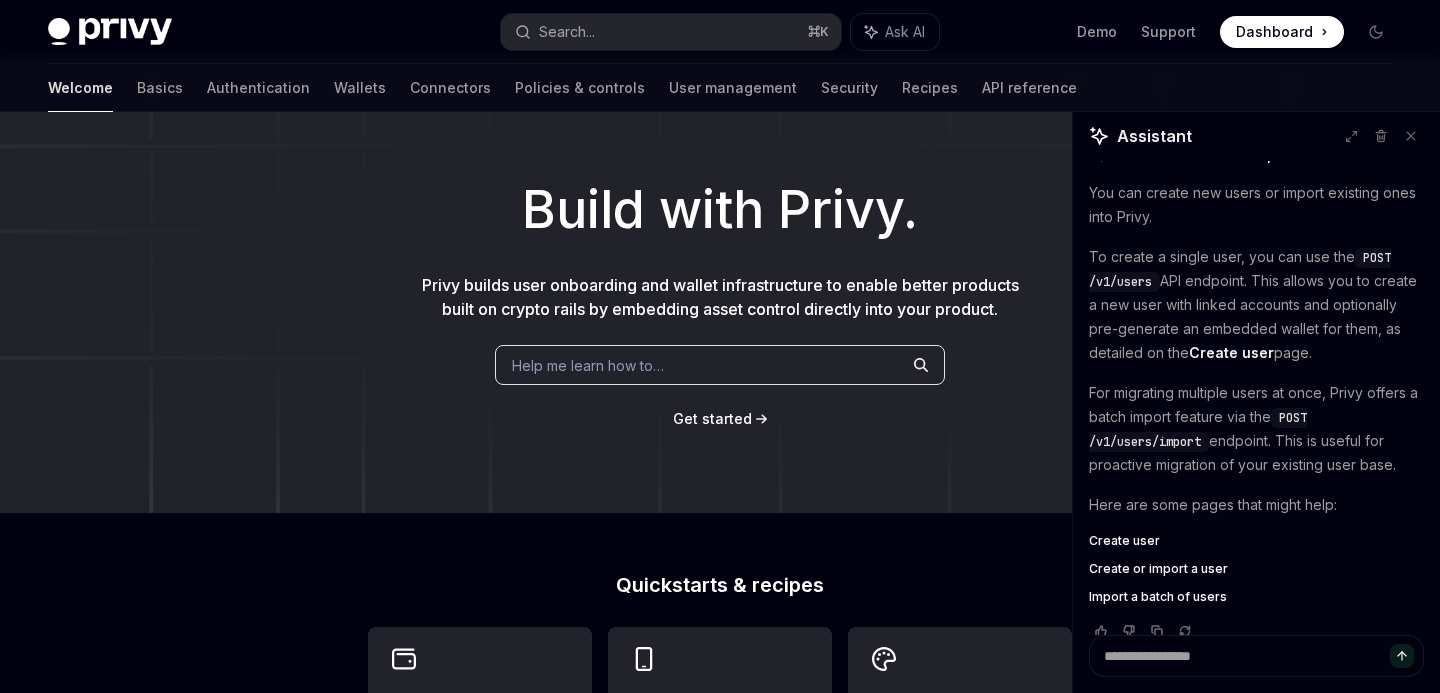 scroll, scrollTop: 598, scrollLeft: 0, axis: vertical 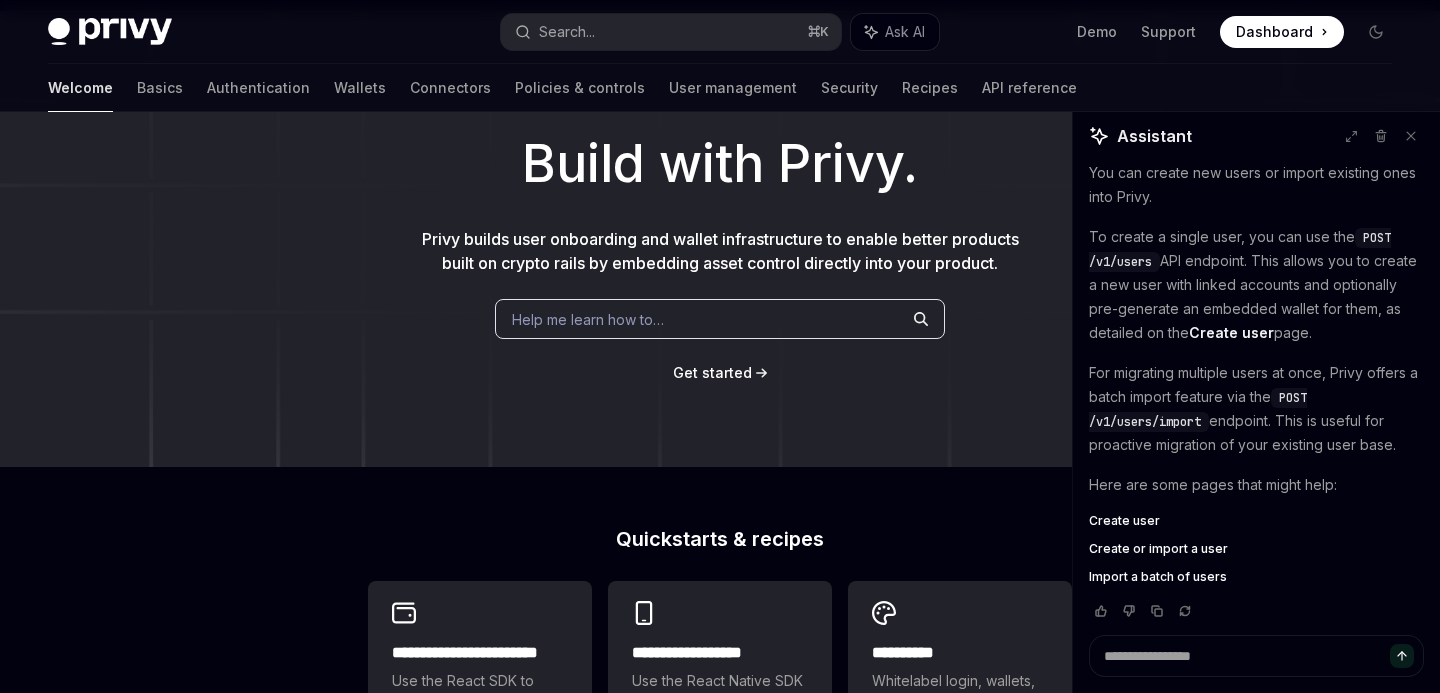 click on "Create or import a user" at bounding box center (1158, 549) 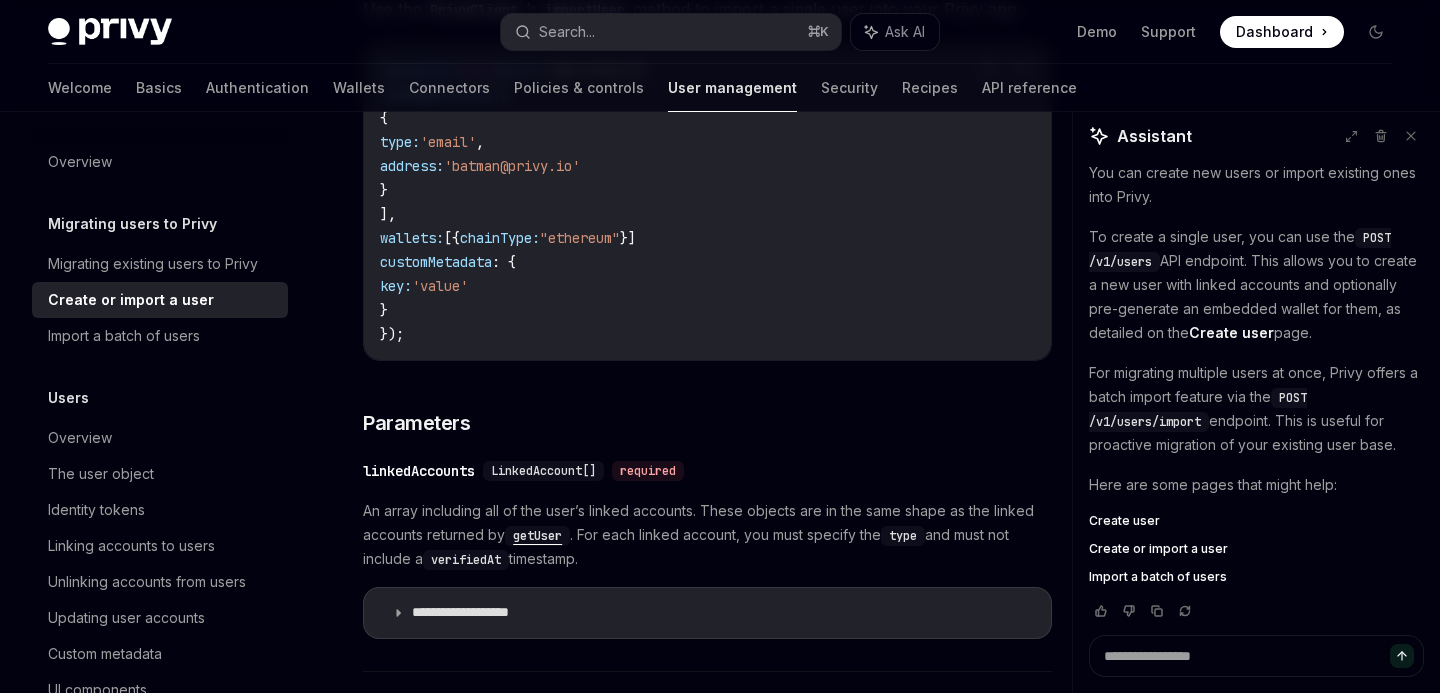 scroll, scrollTop: 0, scrollLeft: 0, axis: both 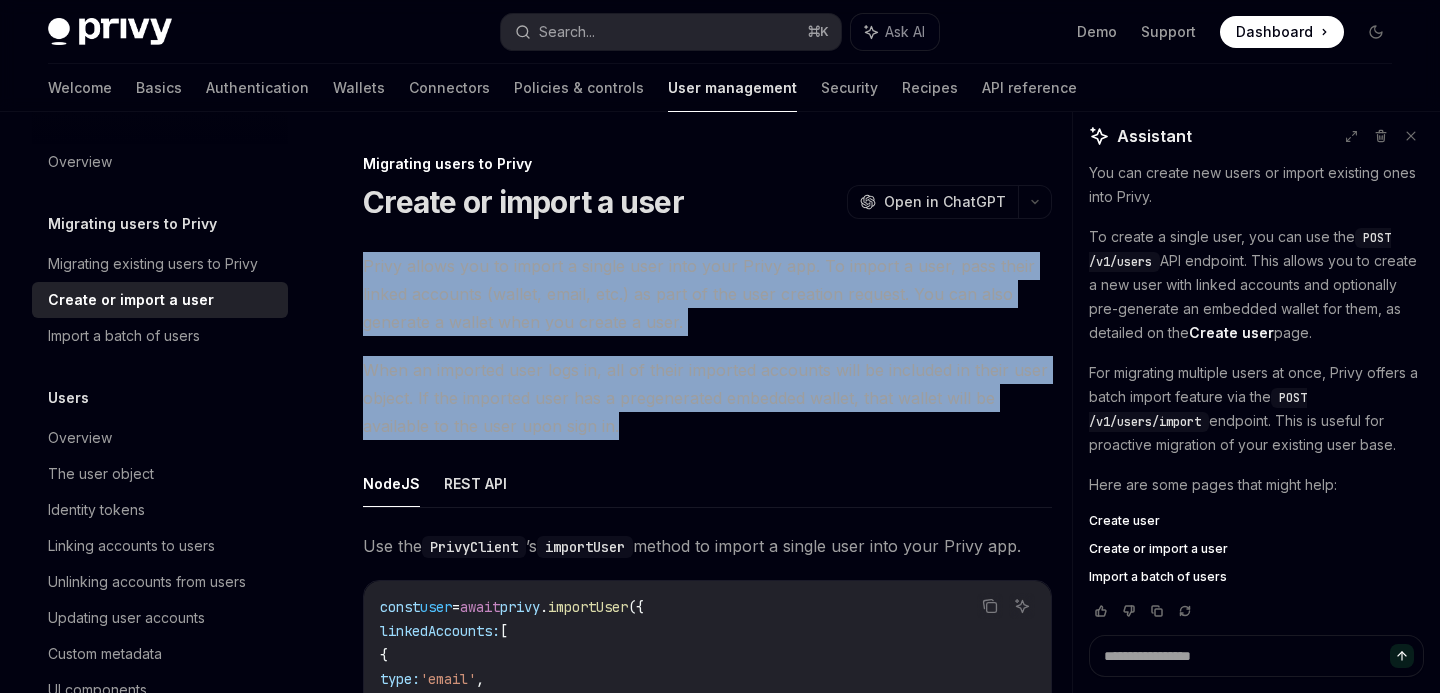 drag, startPoint x: 363, startPoint y: 262, endPoint x: 677, endPoint y: 429, distance: 355.6473 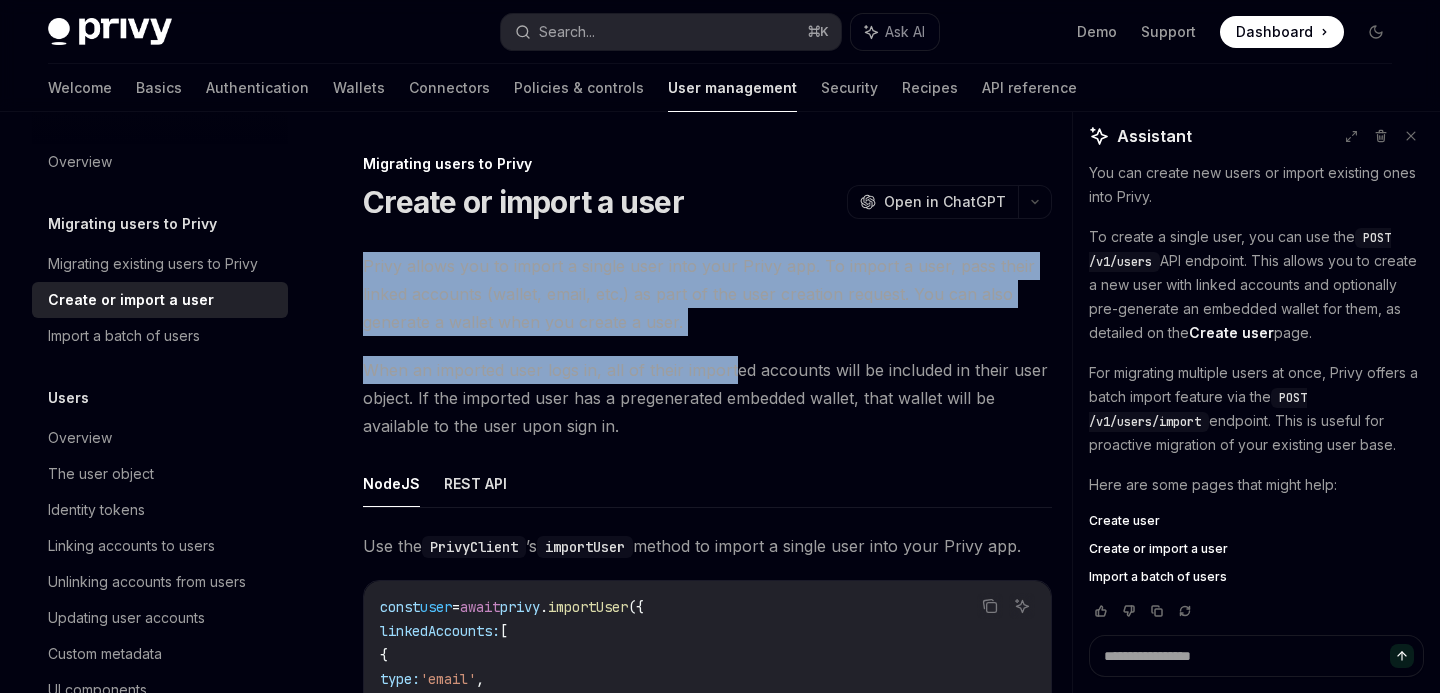 drag, startPoint x: 392, startPoint y: 245, endPoint x: 733, endPoint y: 362, distance: 360.51352 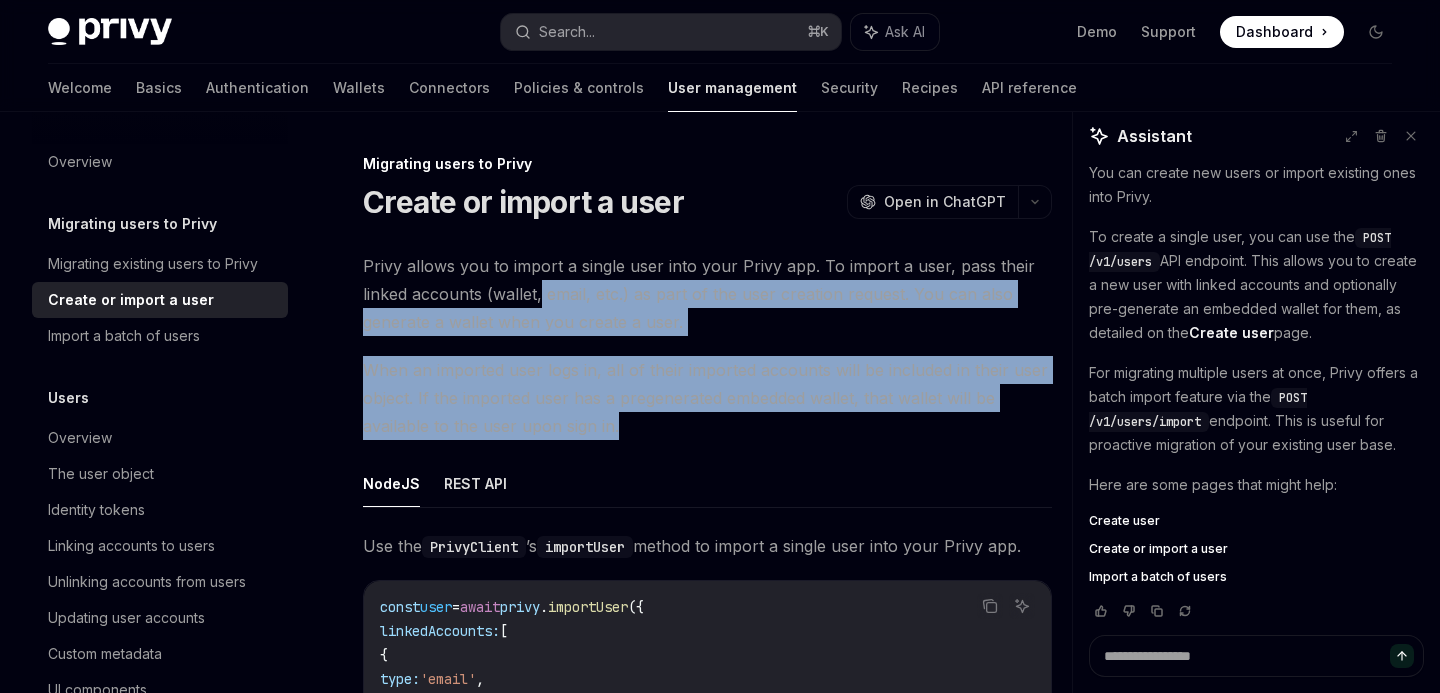 drag, startPoint x: 652, startPoint y: 343, endPoint x: 835, endPoint y: 421, distance: 198.92964 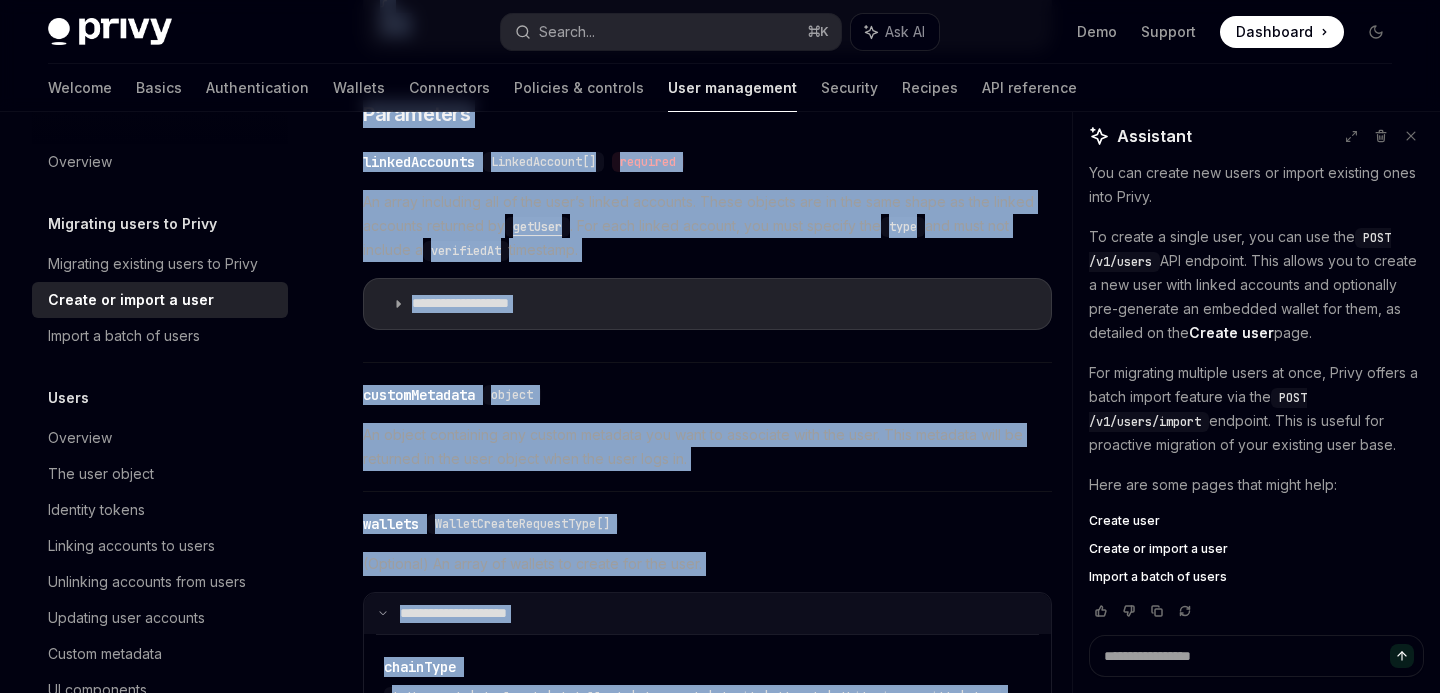 scroll, scrollTop: 904, scrollLeft: 0, axis: vertical 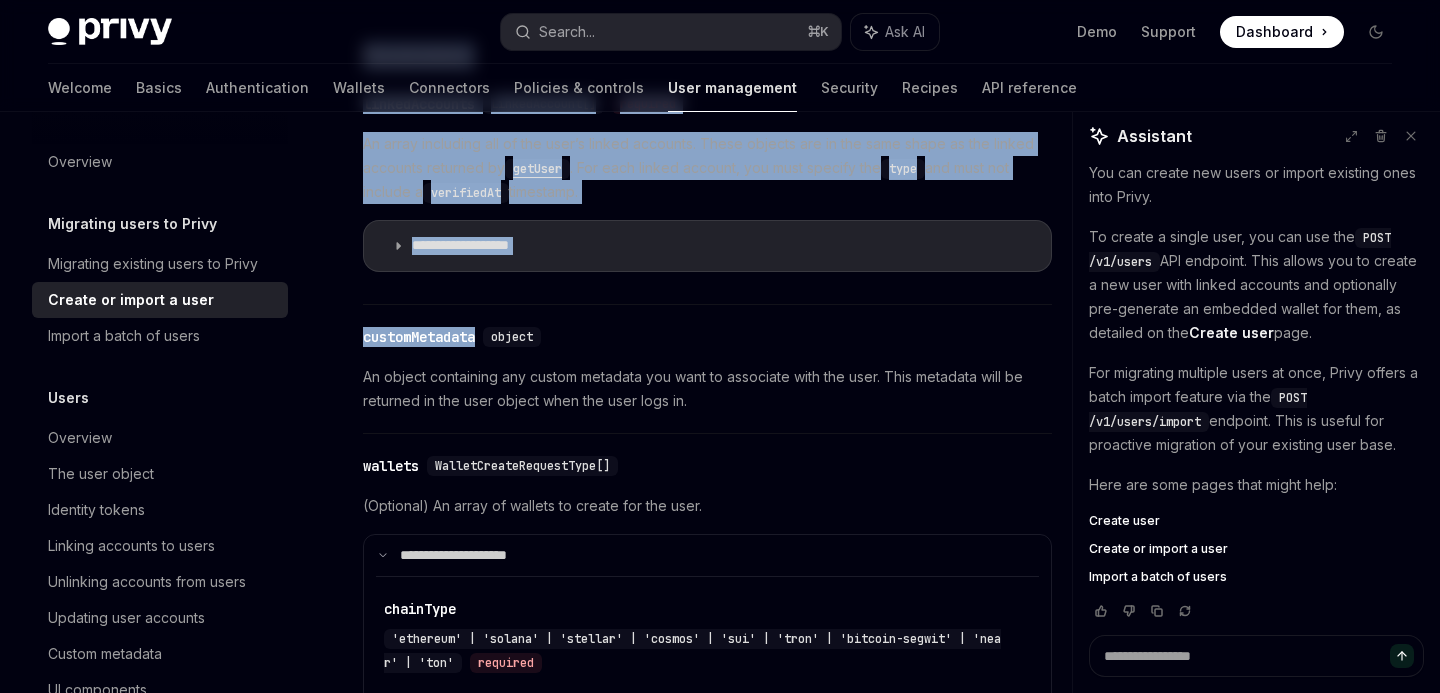 drag, startPoint x: 364, startPoint y: 172, endPoint x: 645, endPoint y: 320, distance: 317.5925 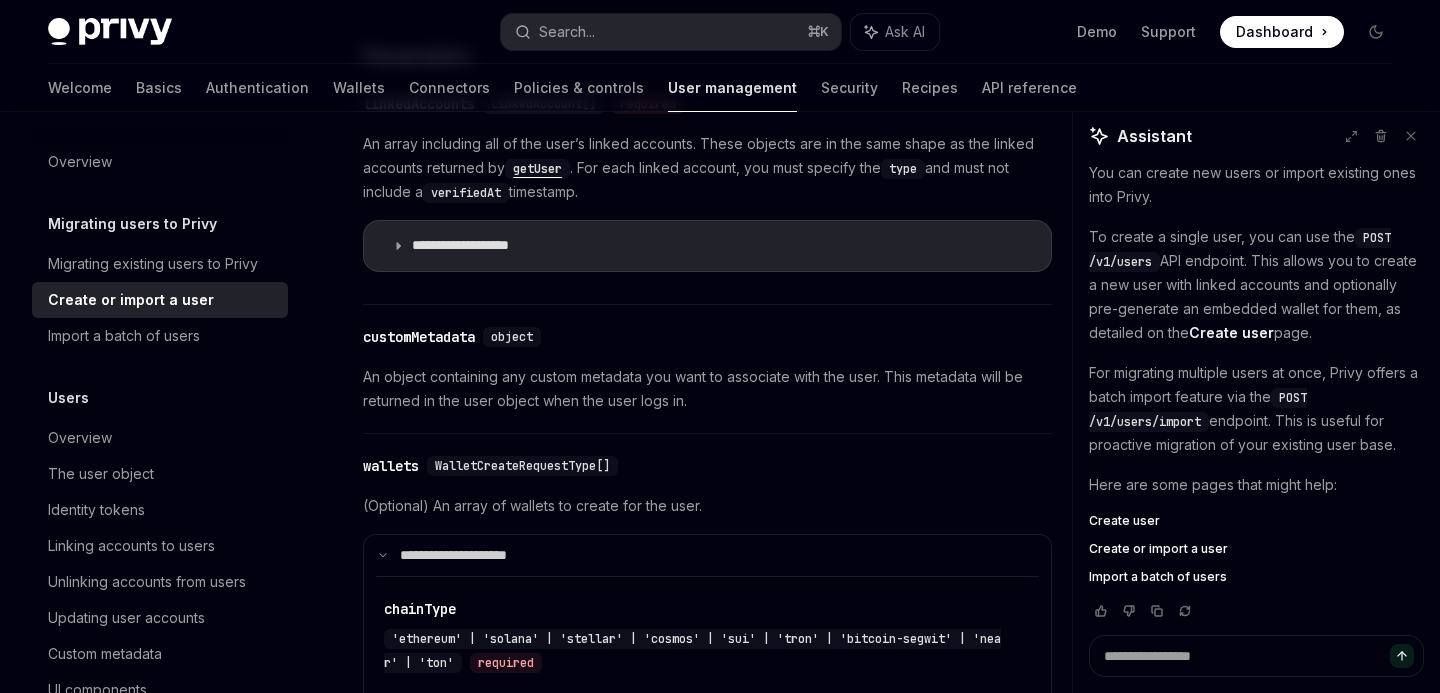 click on "An object containing any custom metadata you want to associate with the user. This metadata will
be returned in the user object when the user logs in." at bounding box center (707, 389) 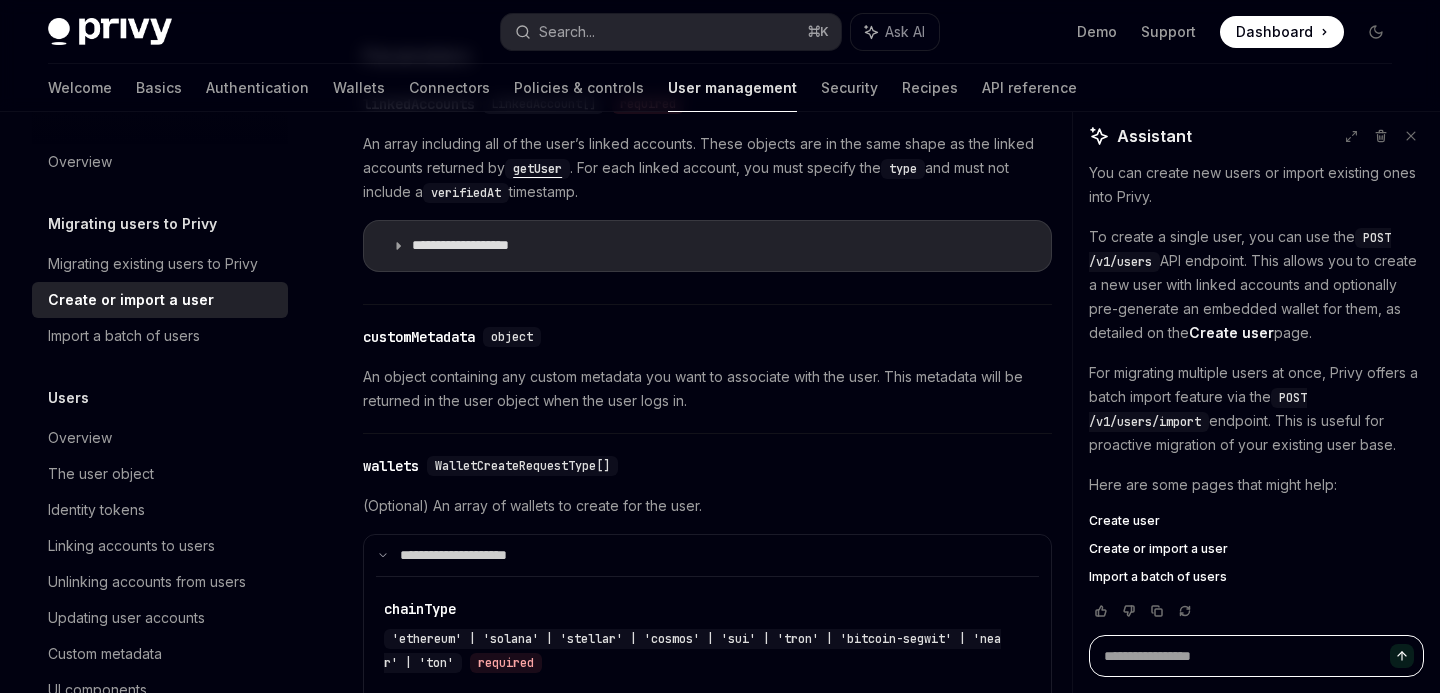 click at bounding box center [1256, 656] 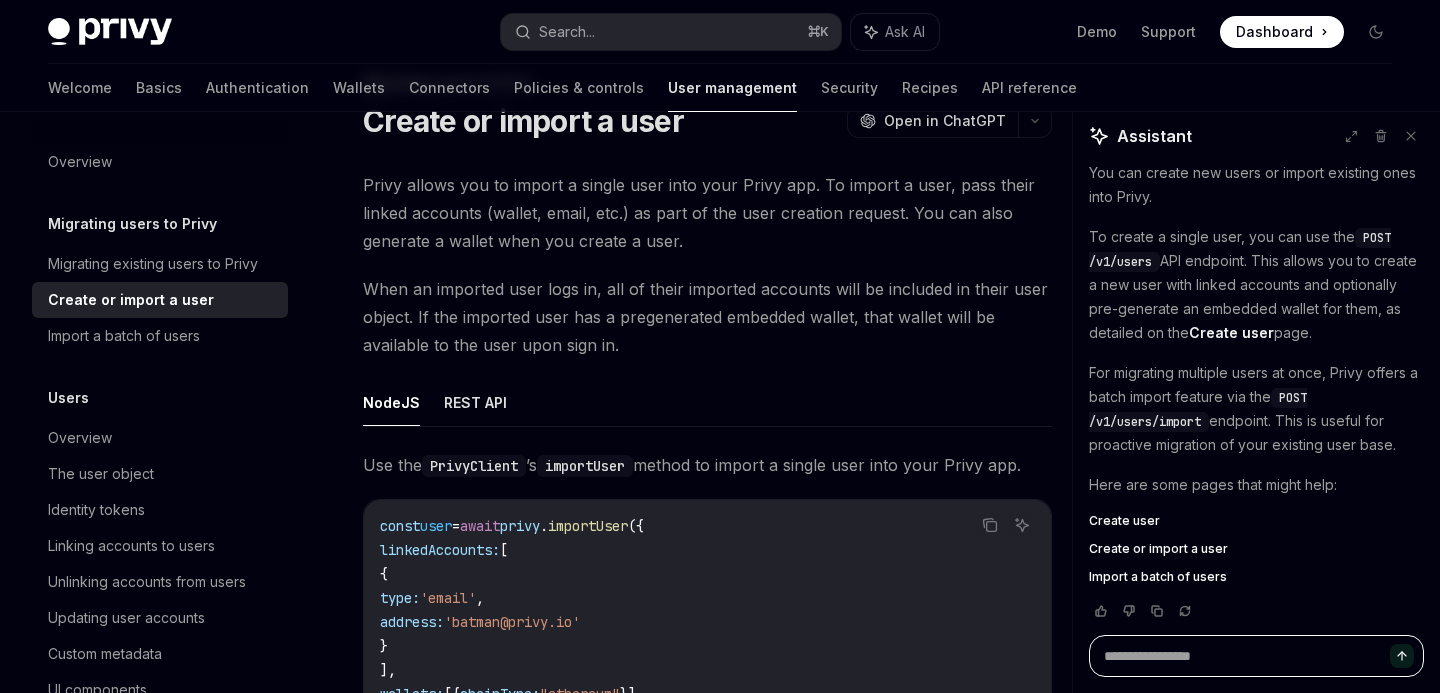 scroll, scrollTop: 86, scrollLeft: 0, axis: vertical 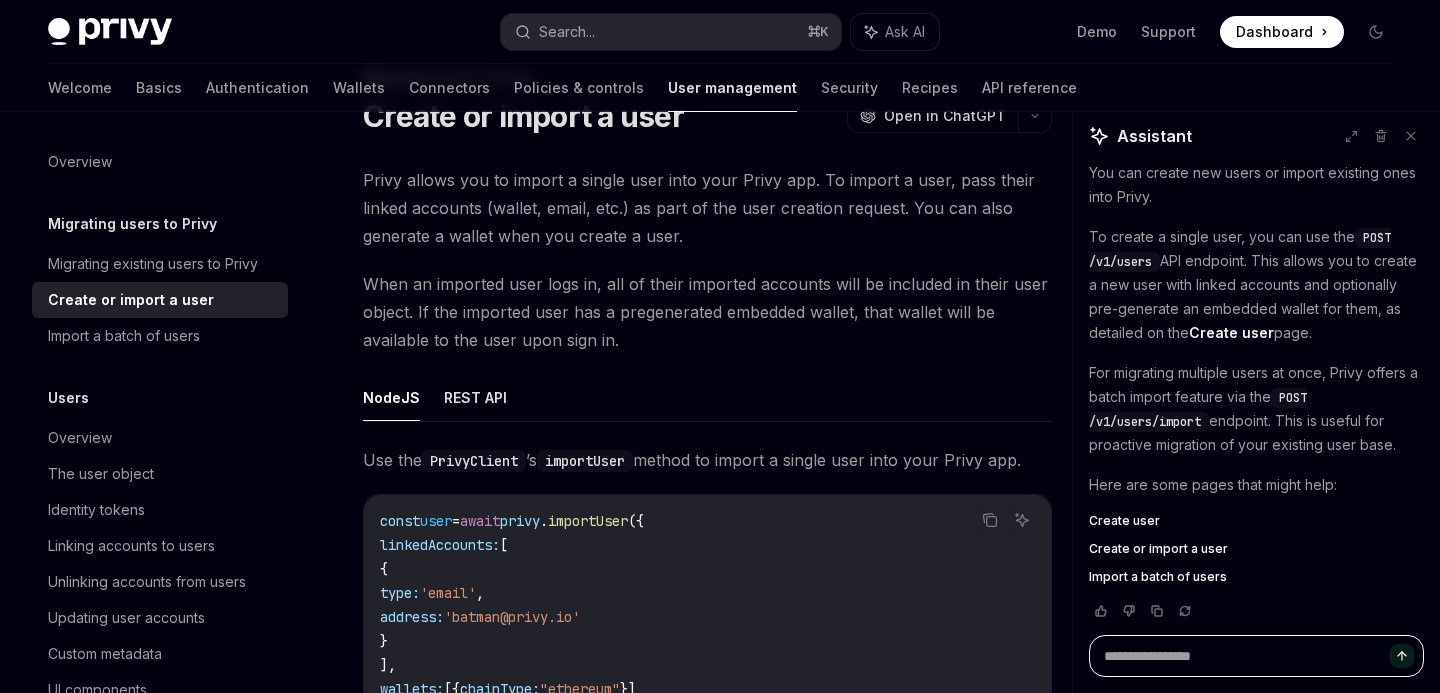 click at bounding box center [1256, 656] 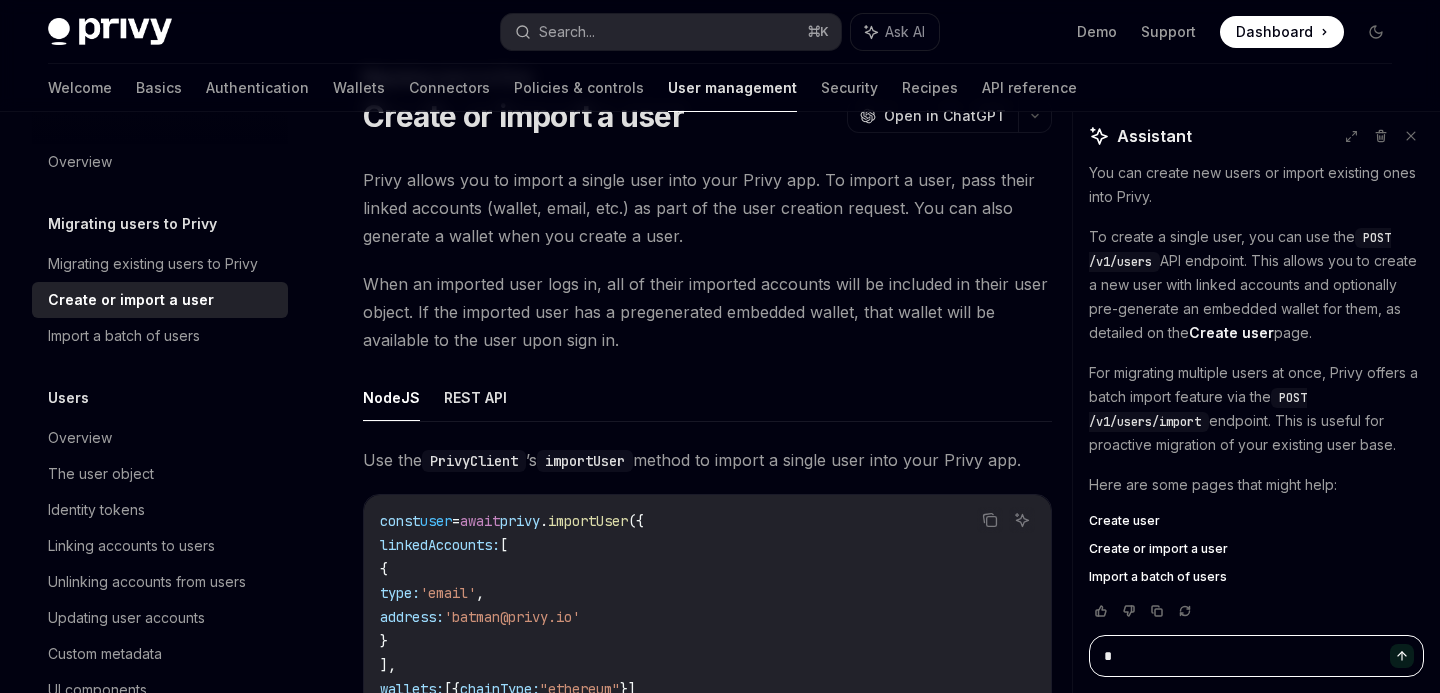 type on "**" 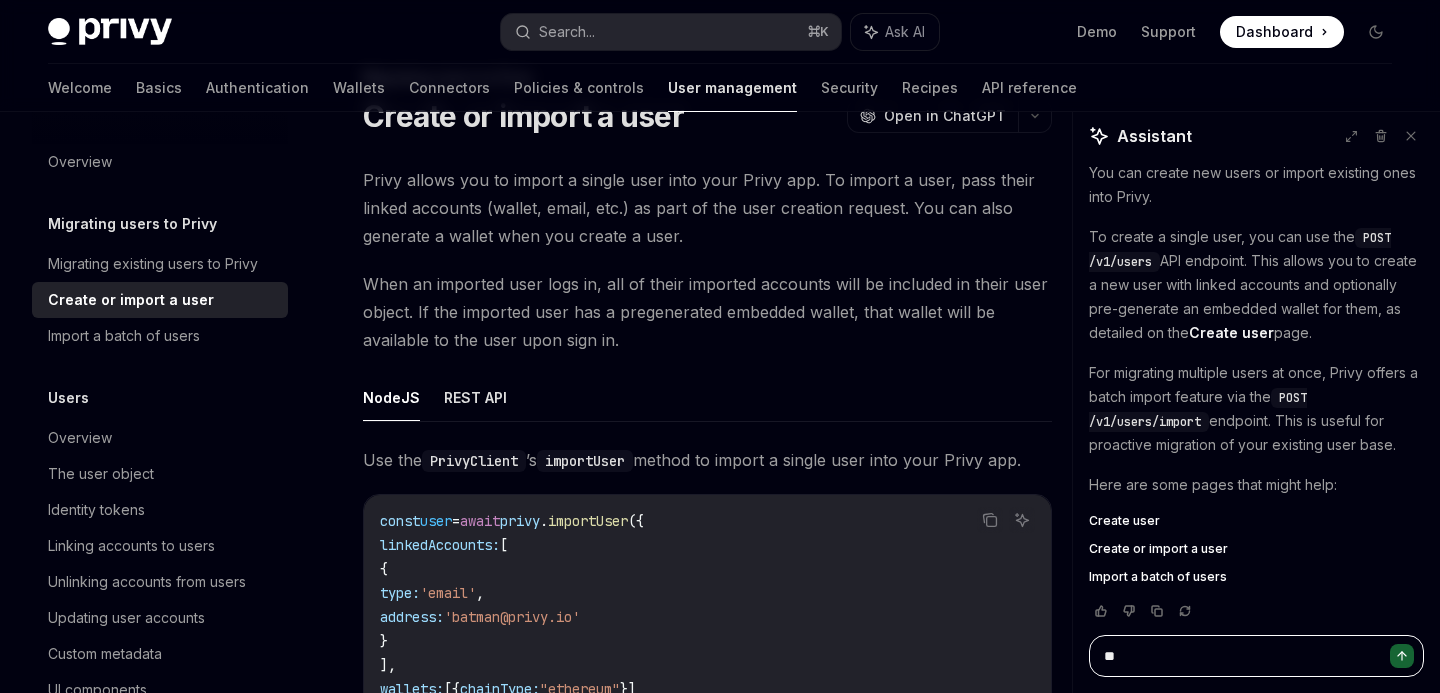 type on "***" 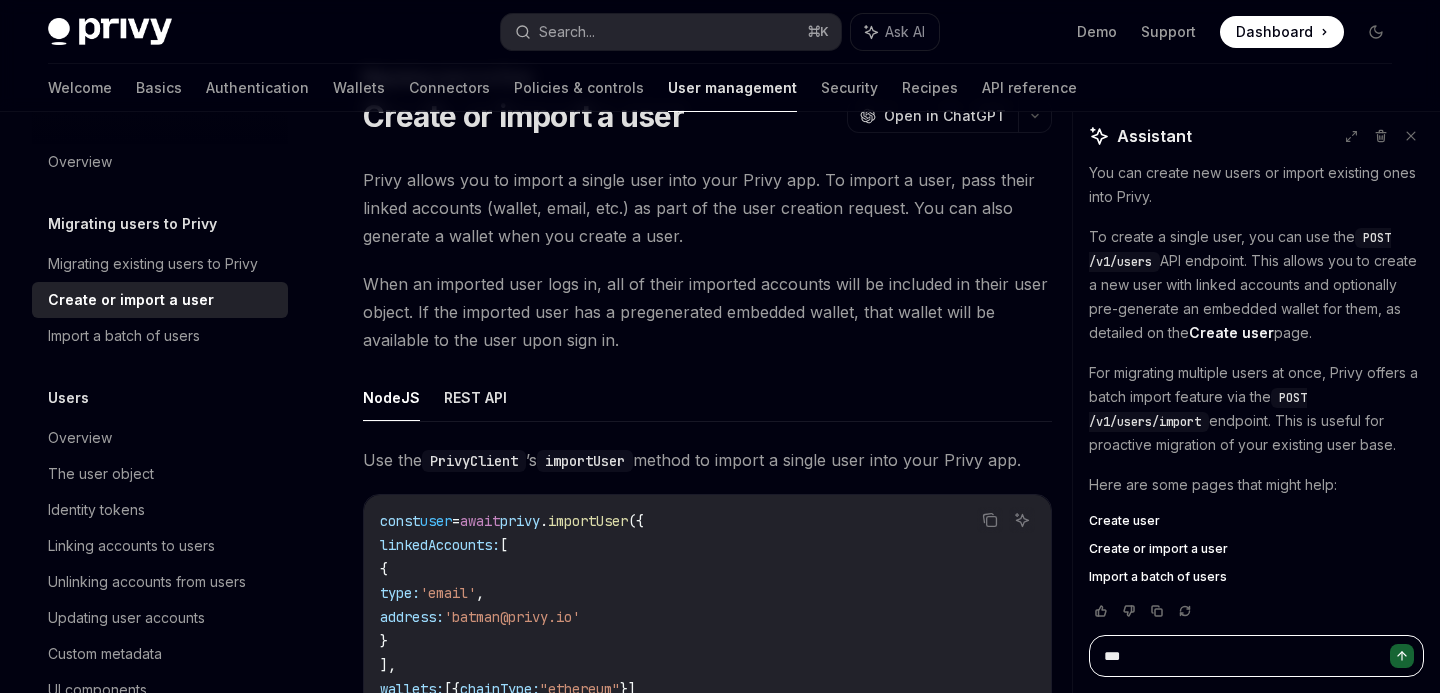 type on "***" 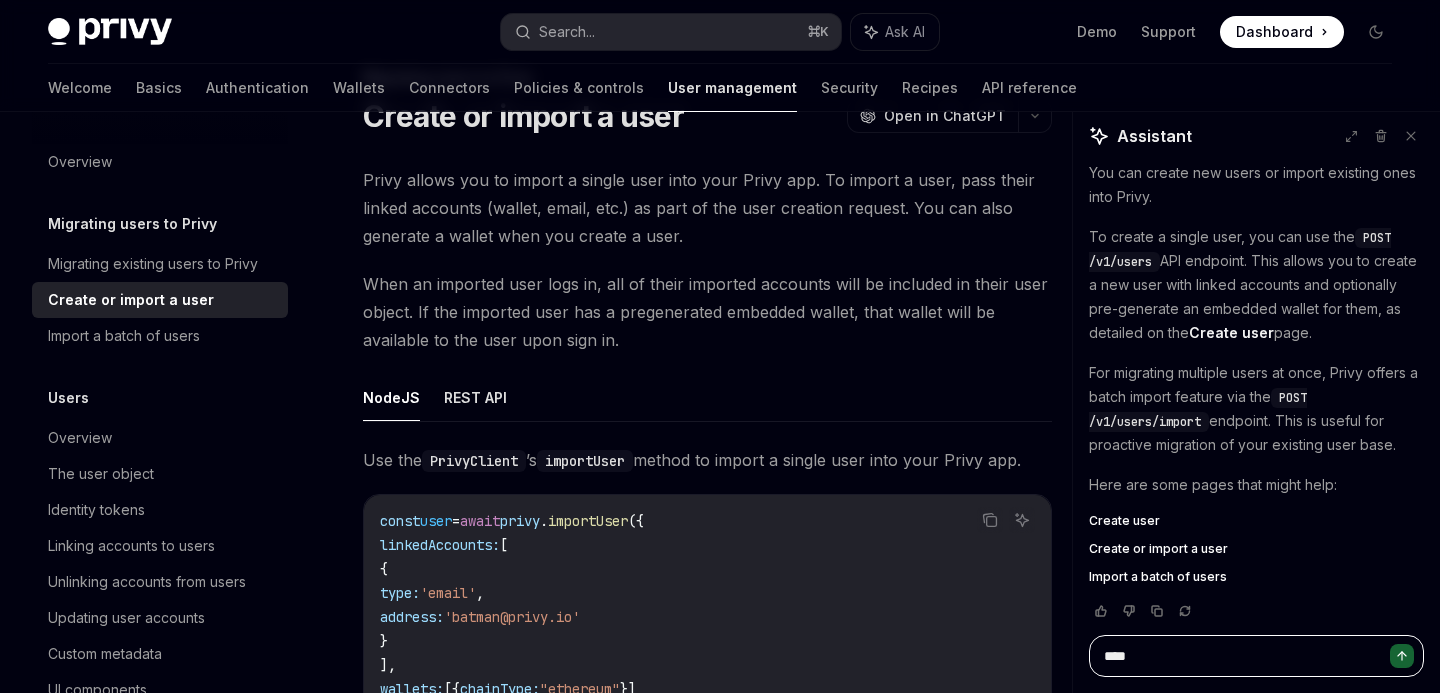 type on "*****" 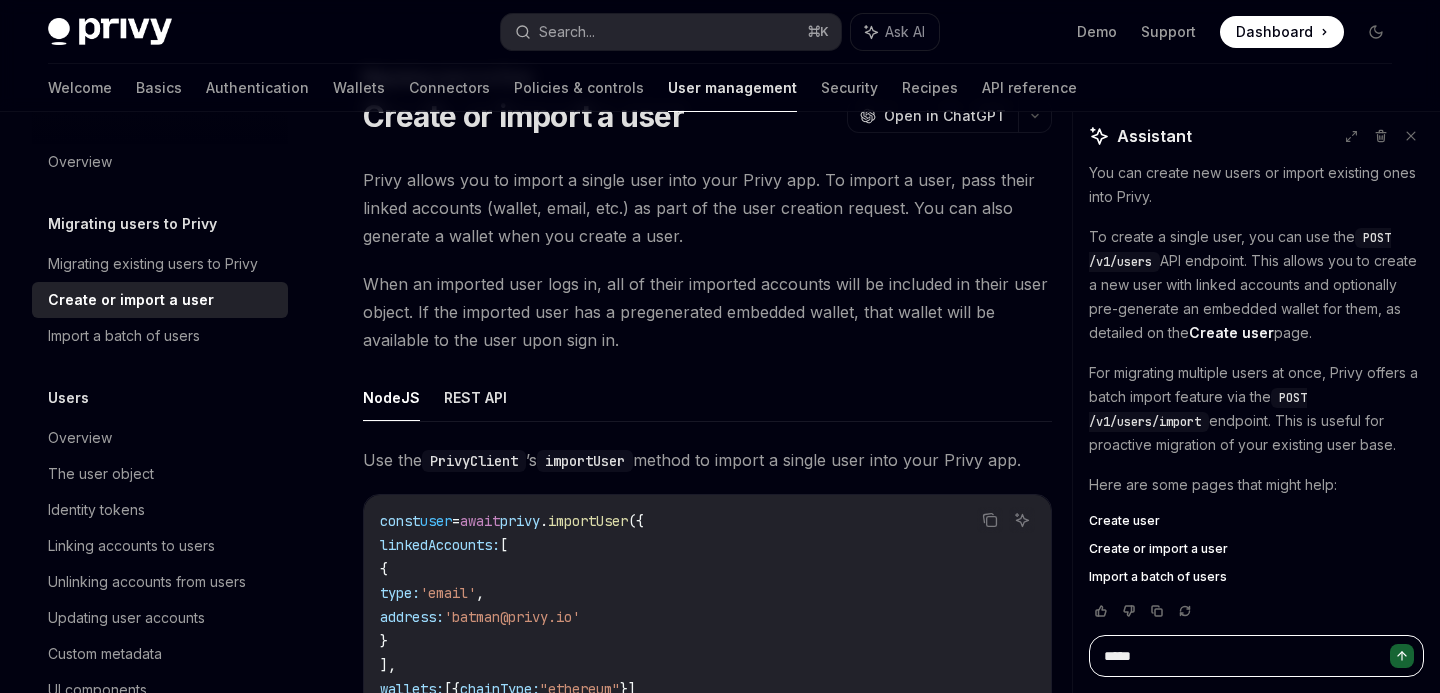 type on "*****" 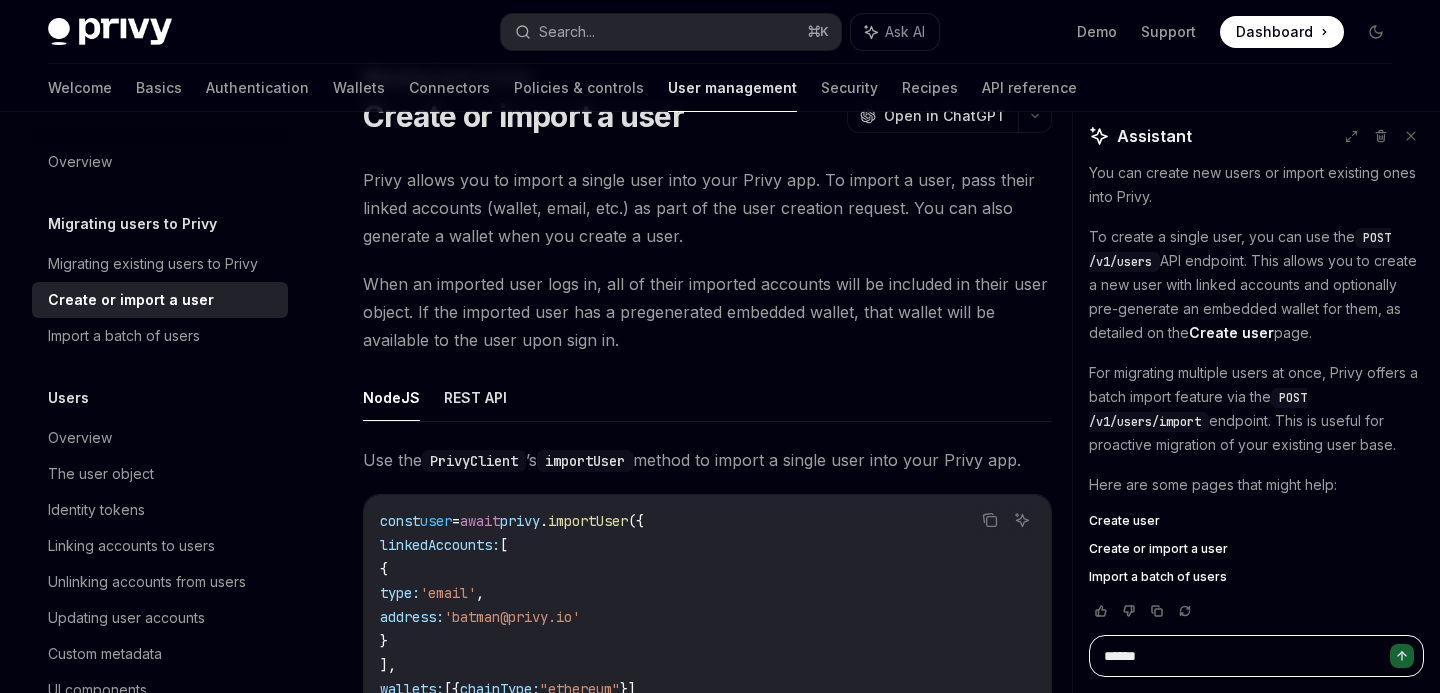 type on "*******" 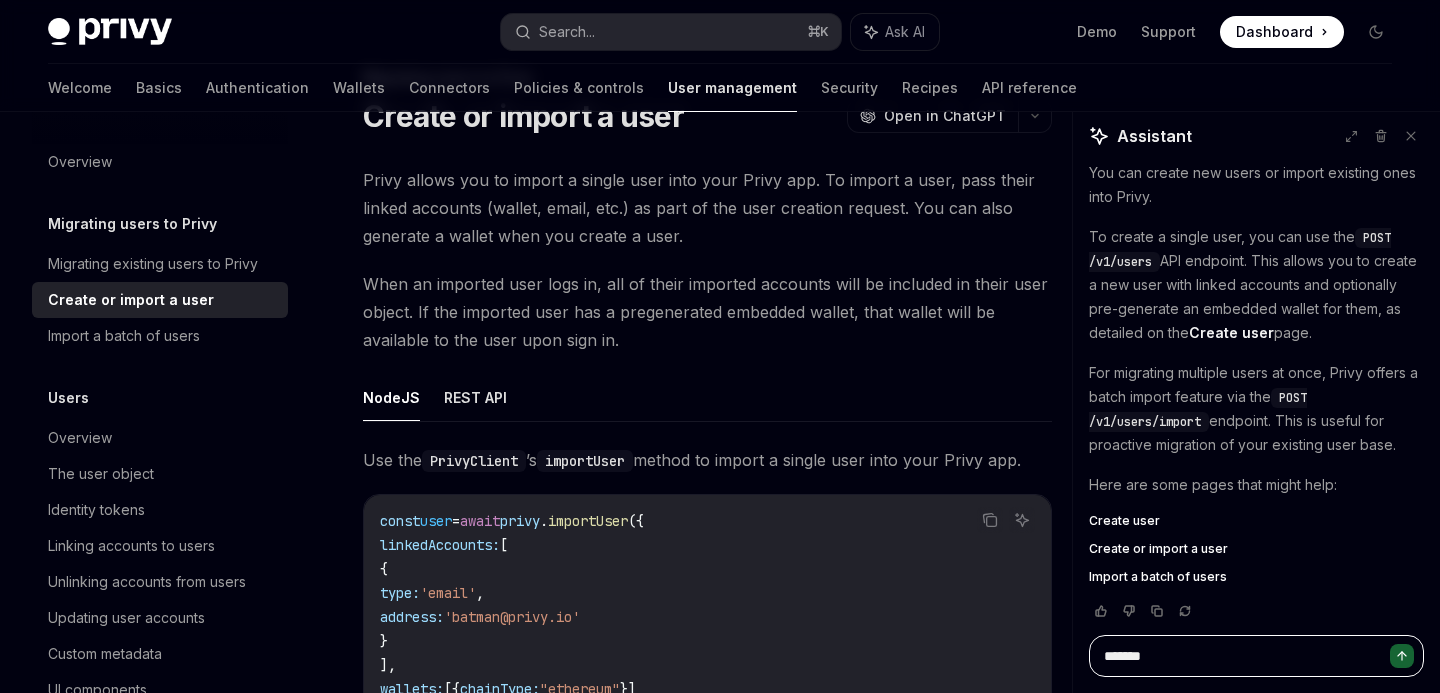 type on "********" 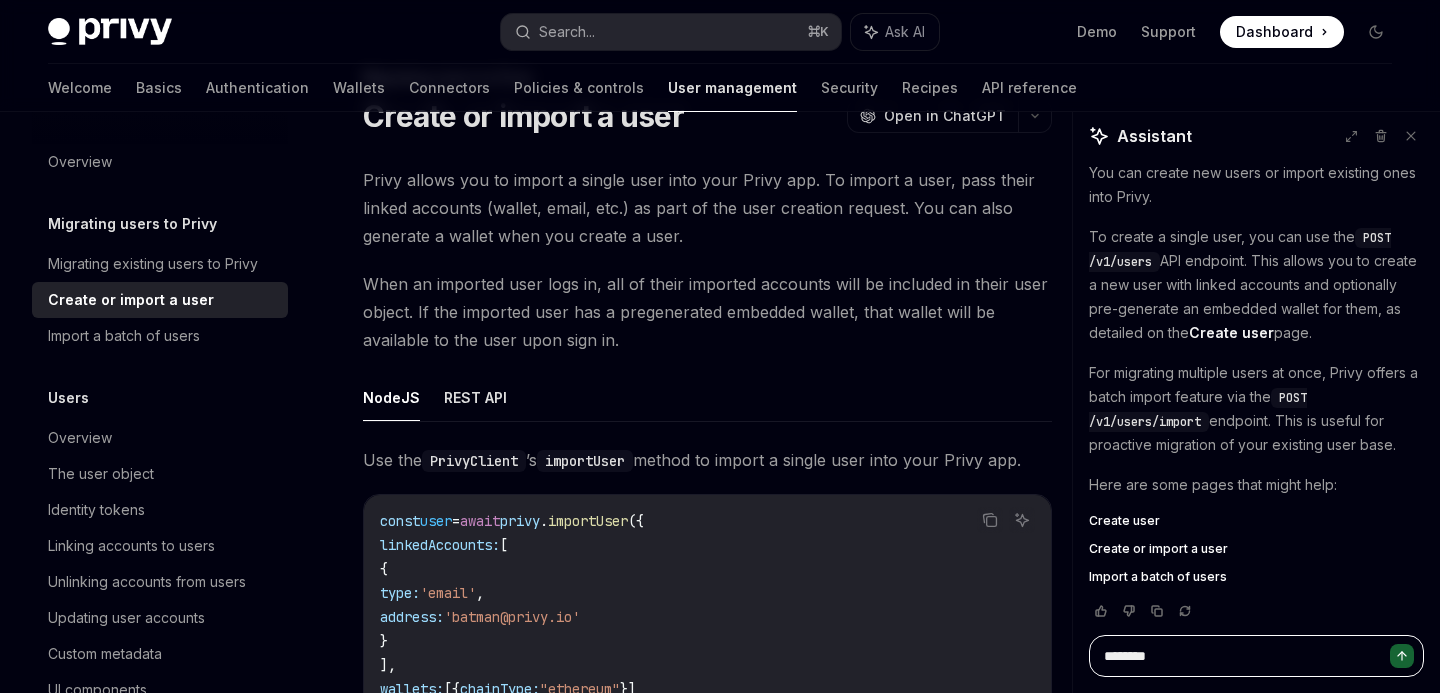 type on "*********" 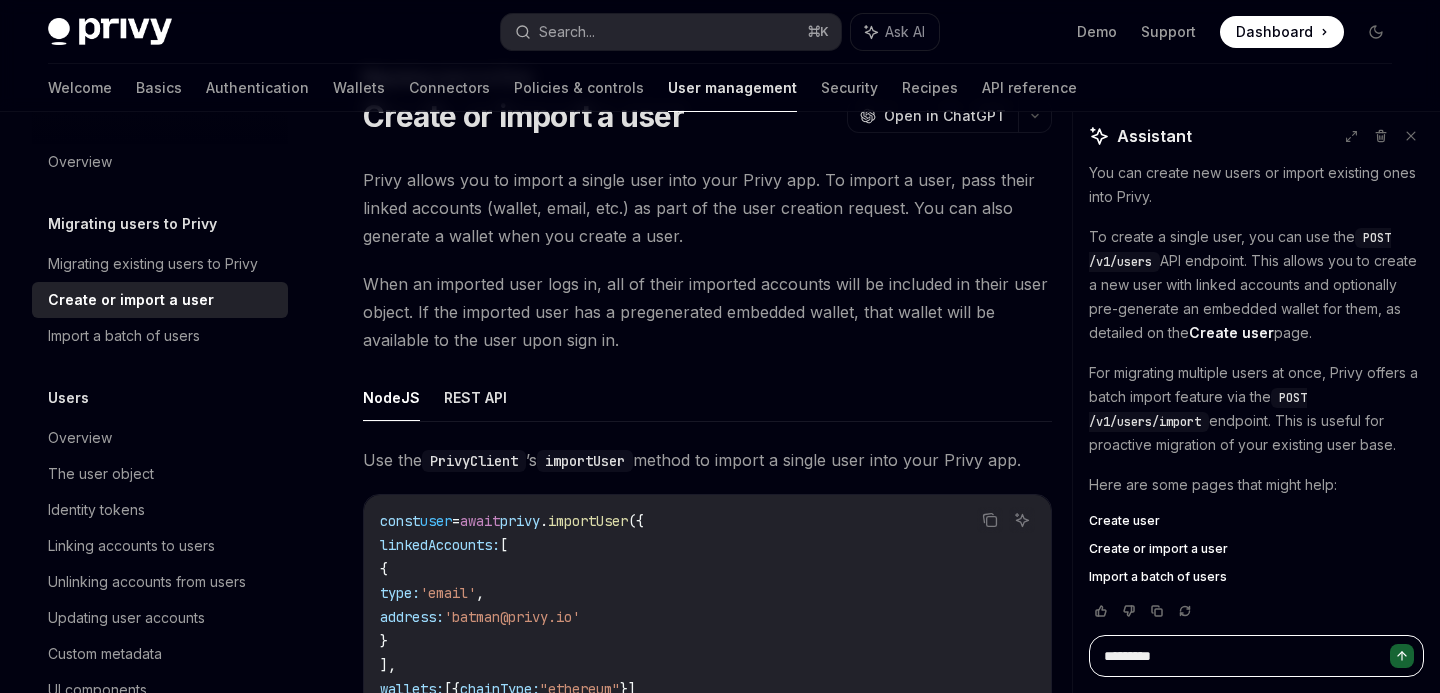 type on "*********" 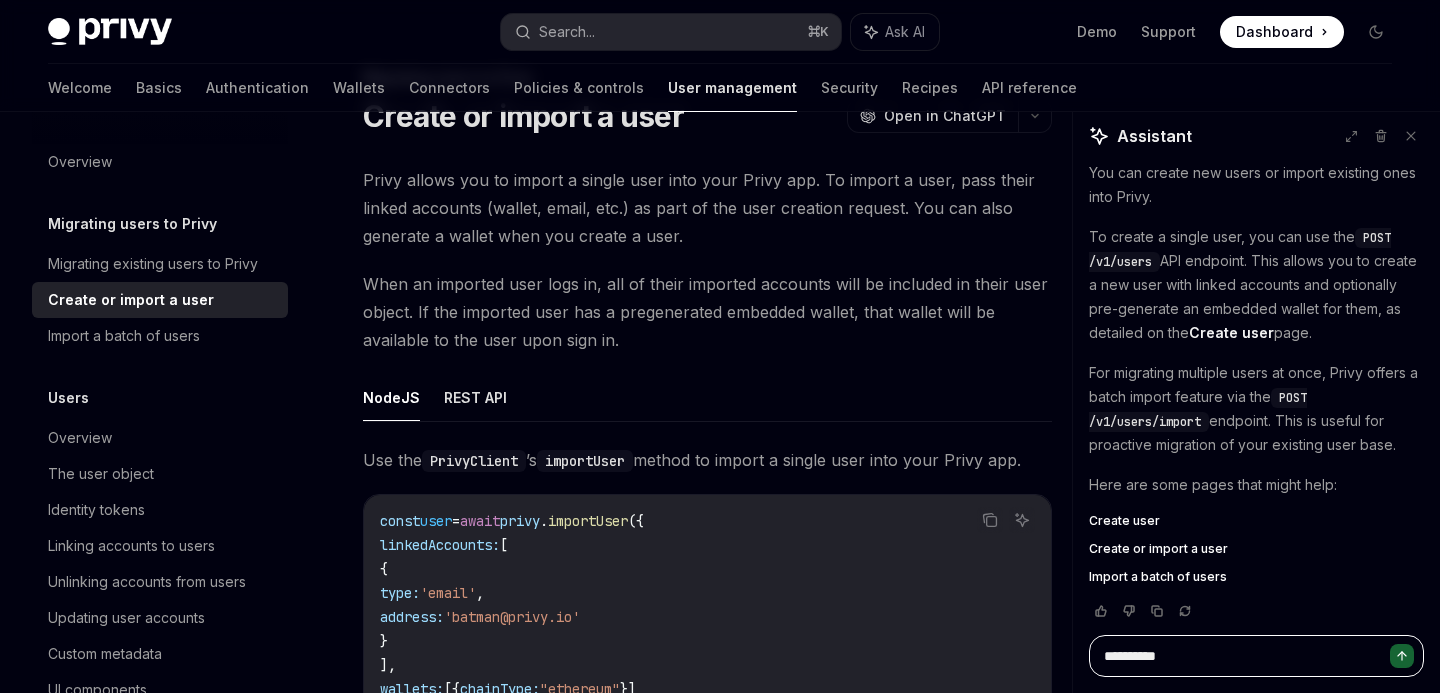 type on "**********" 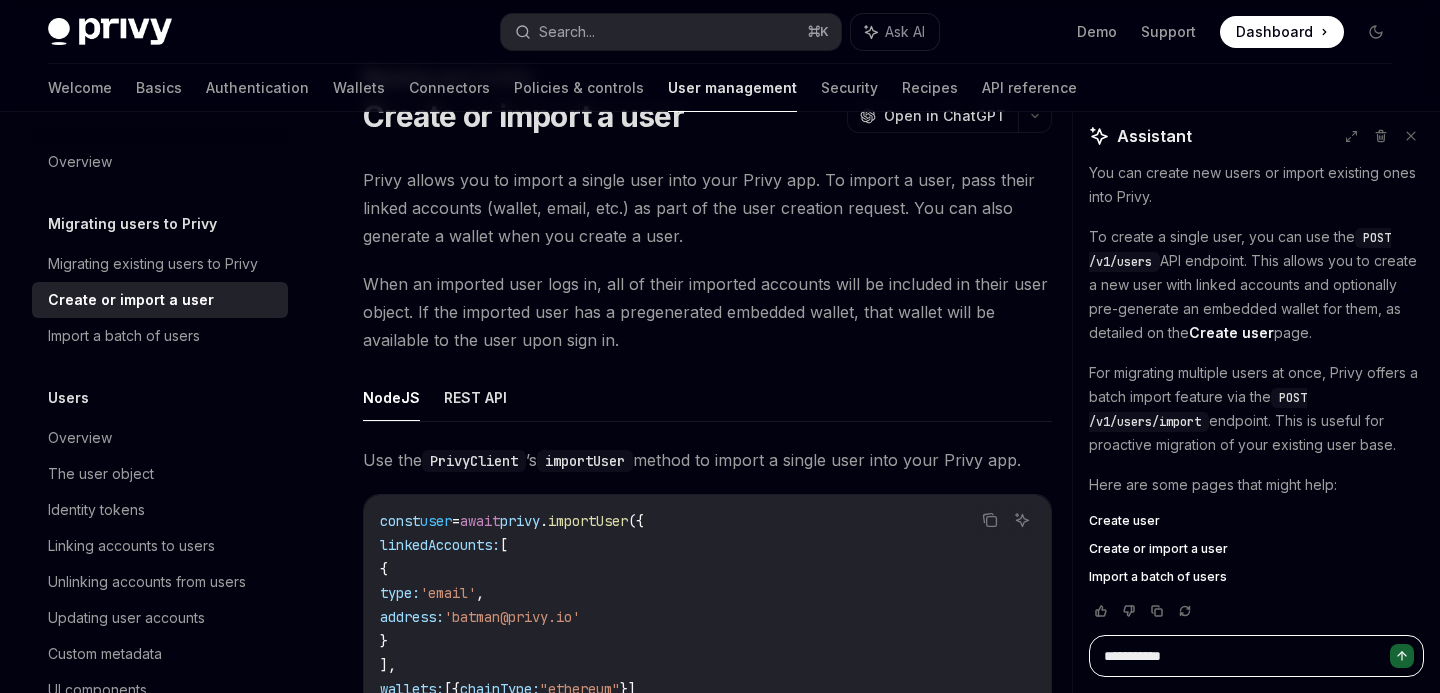 type on "**********" 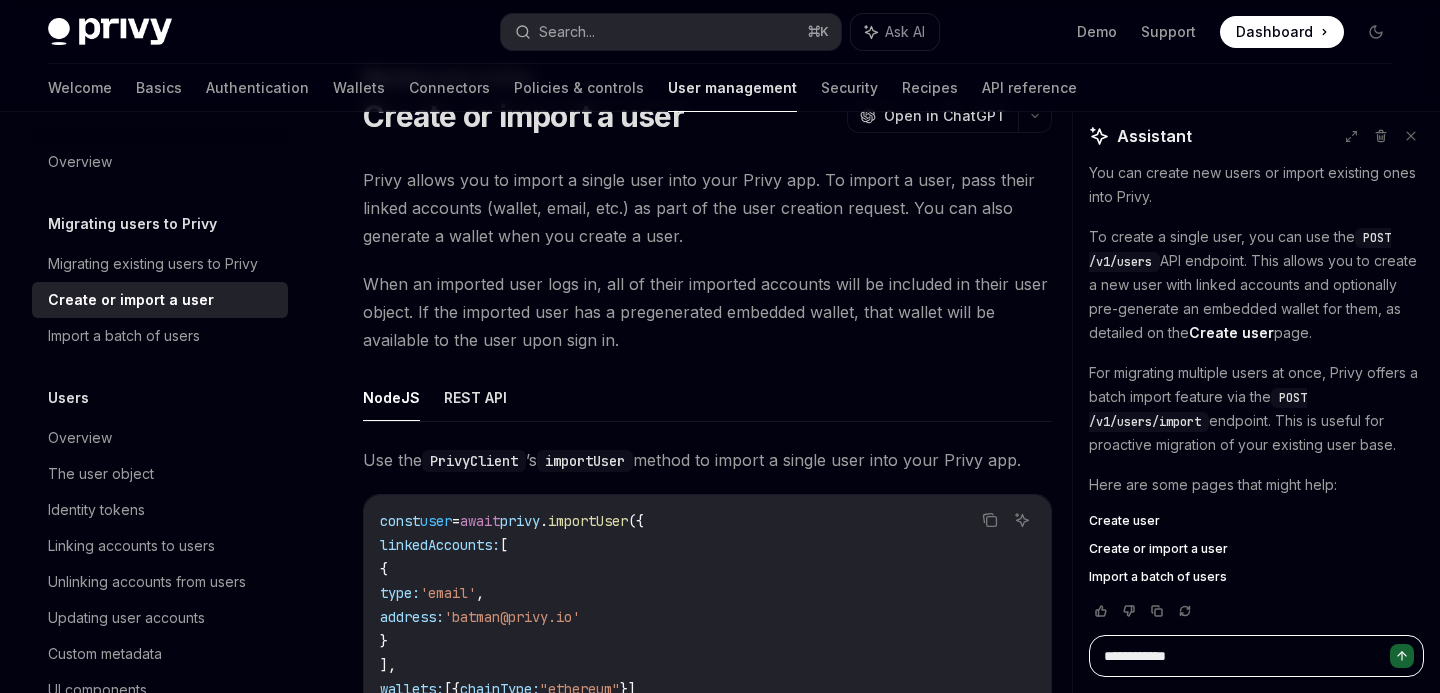 type on "**********" 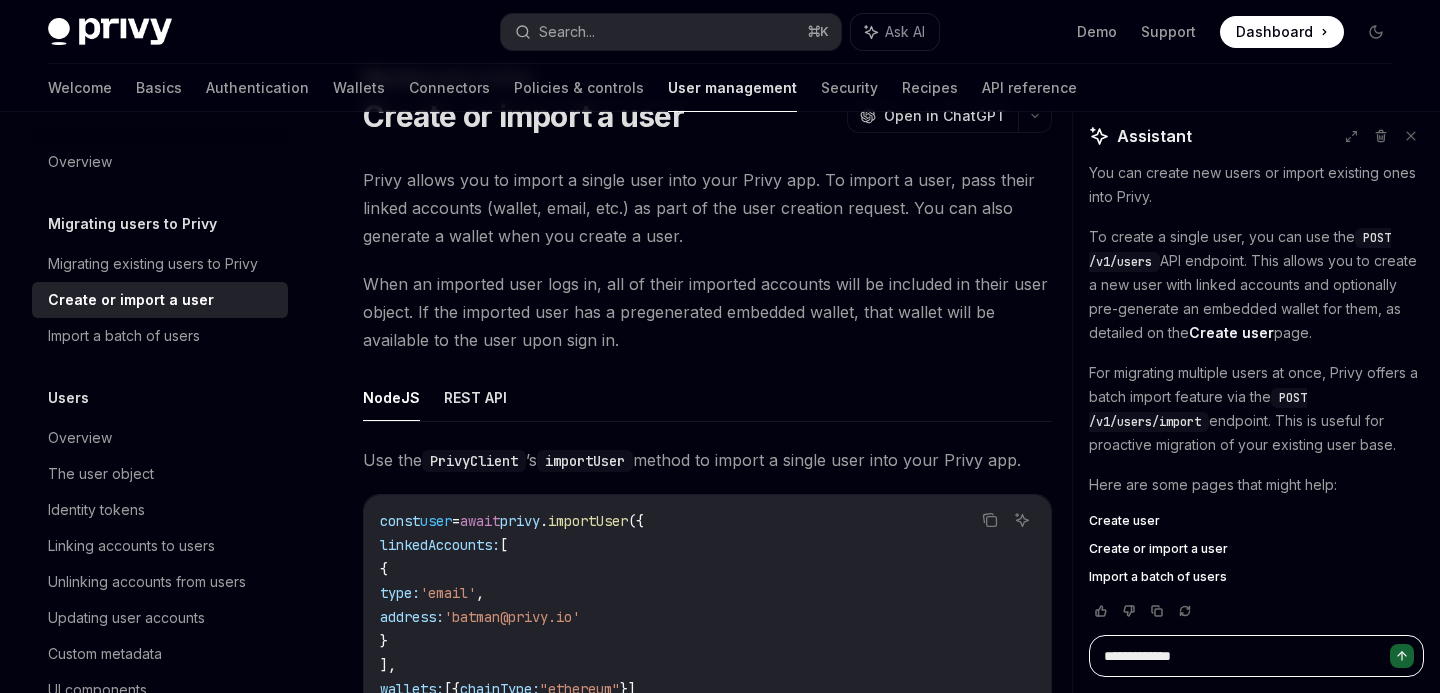 type on "**********" 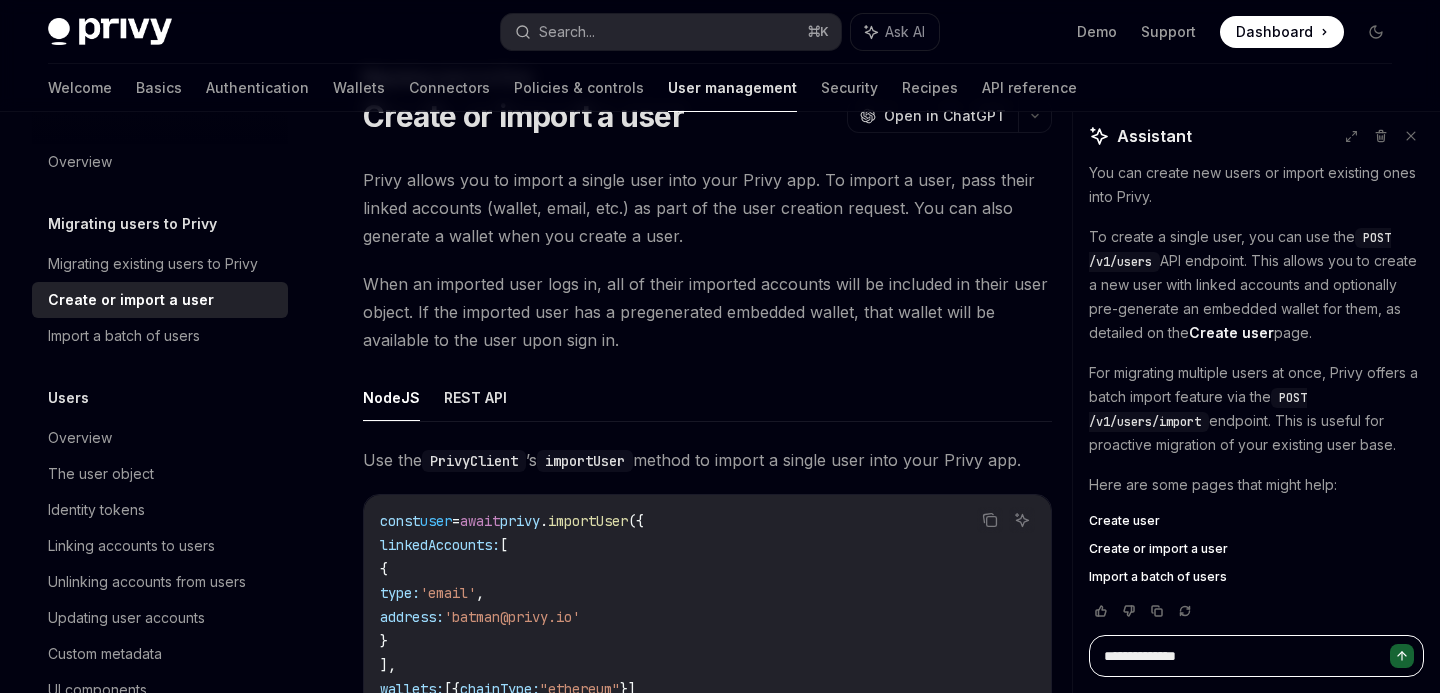 type on "**********" 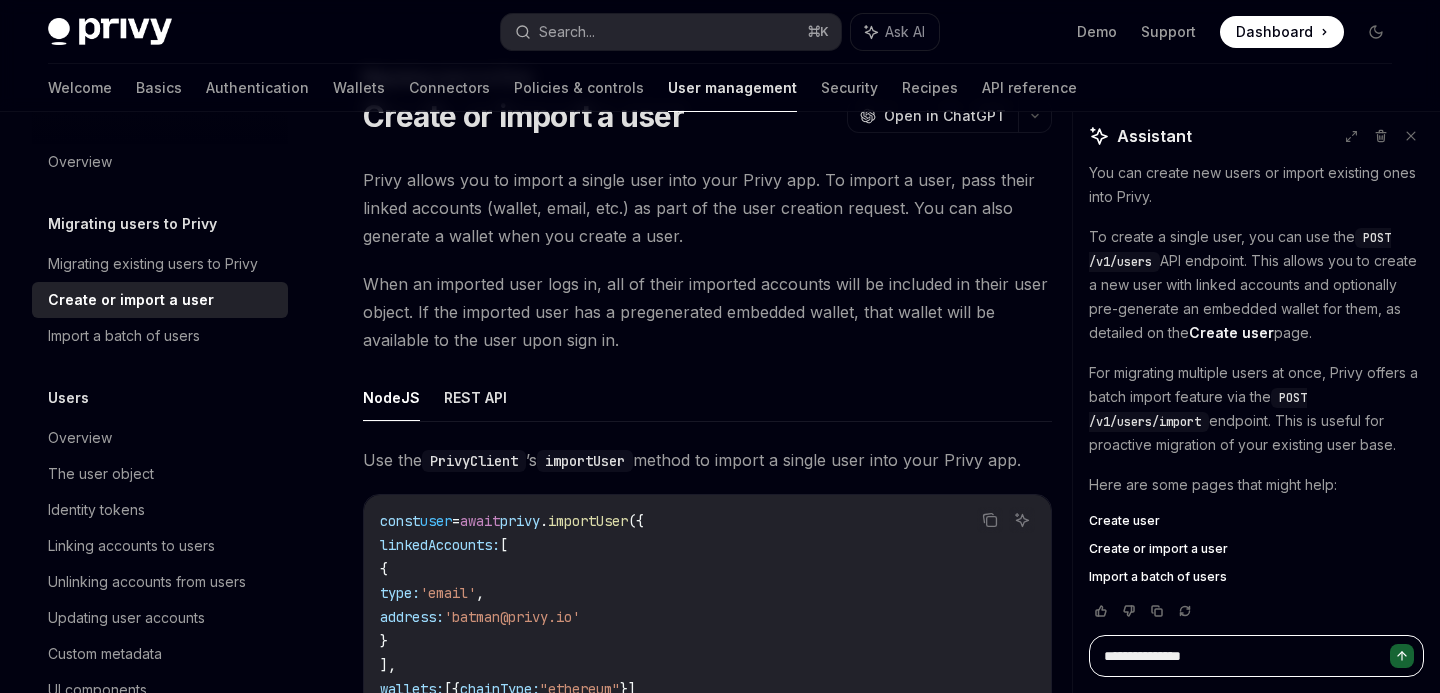 type on "**********" 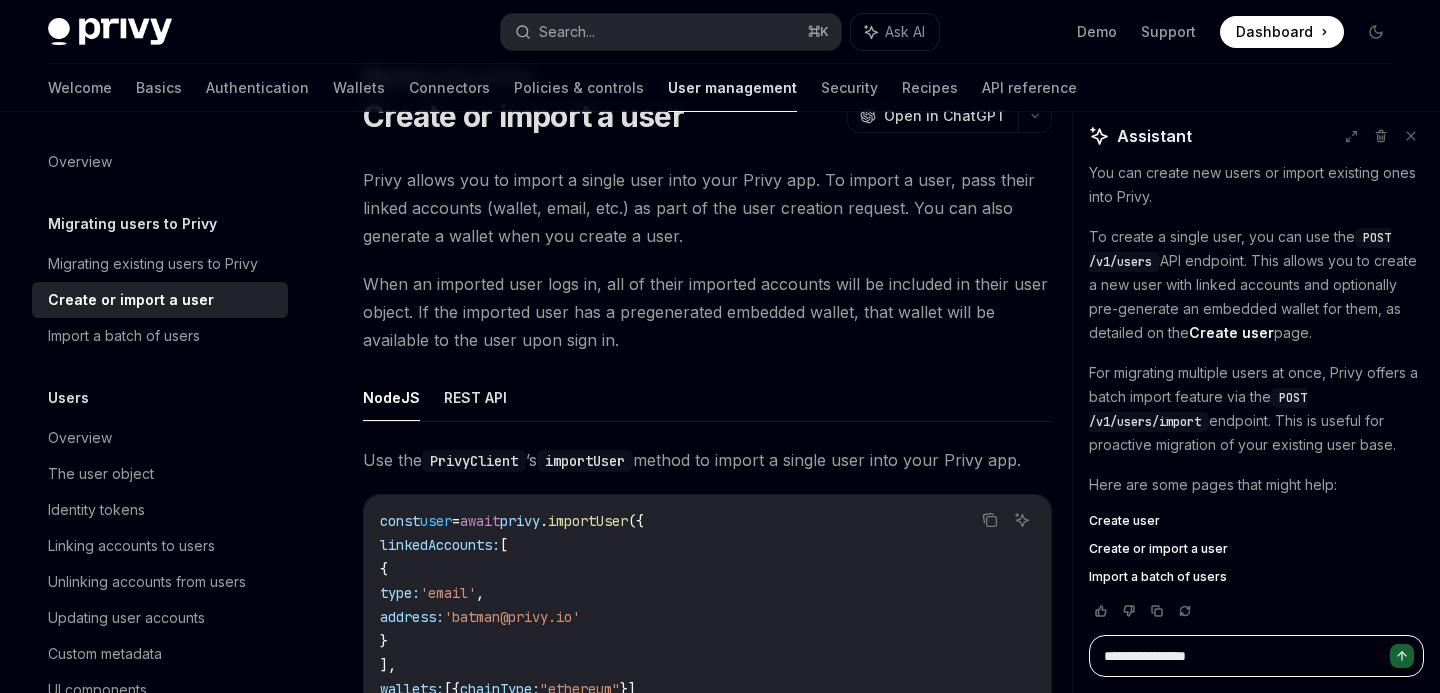 type on "**********" 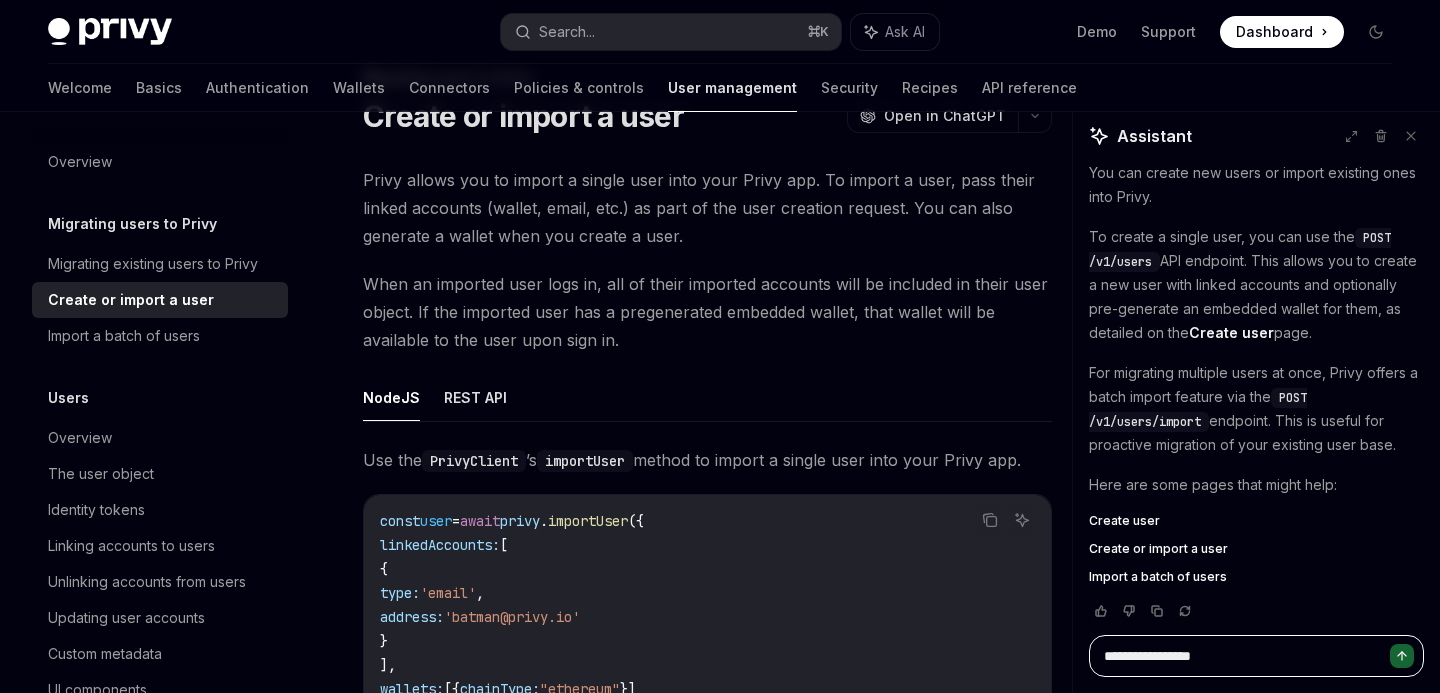 type on "**********" 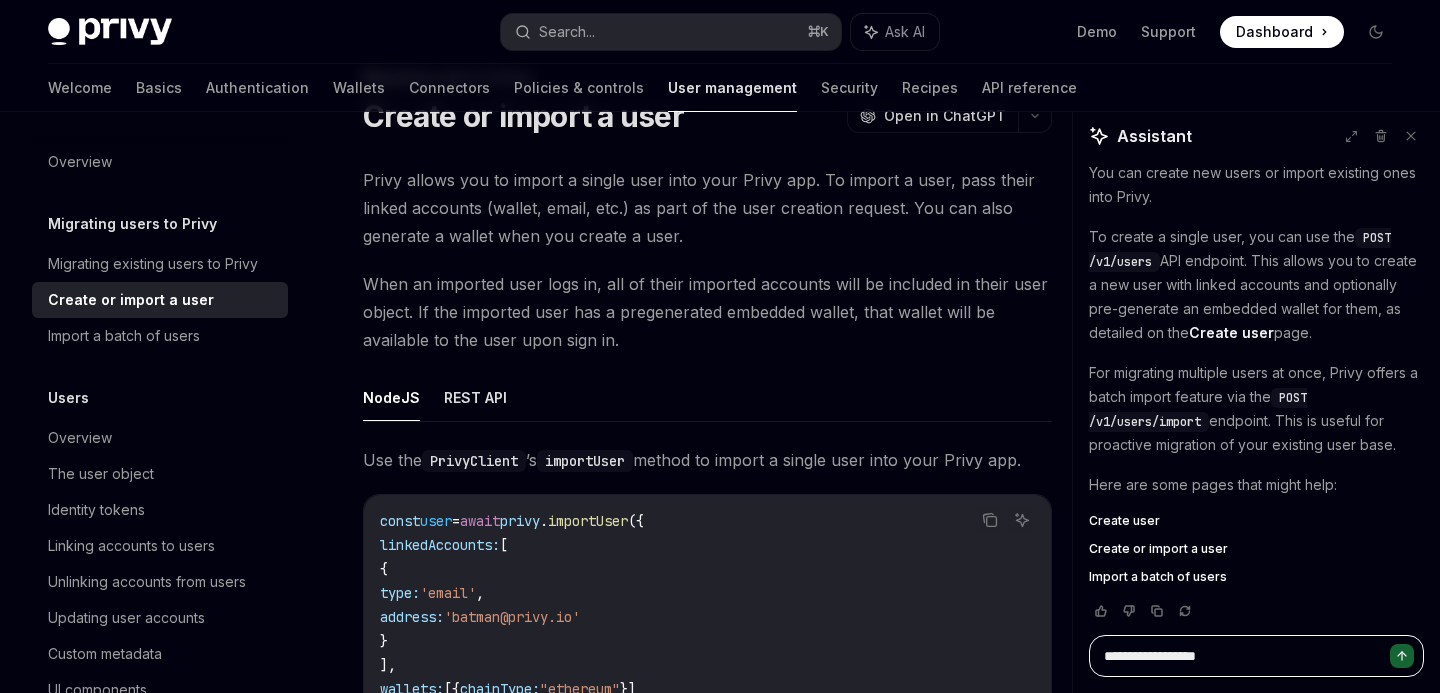 type on "**********" 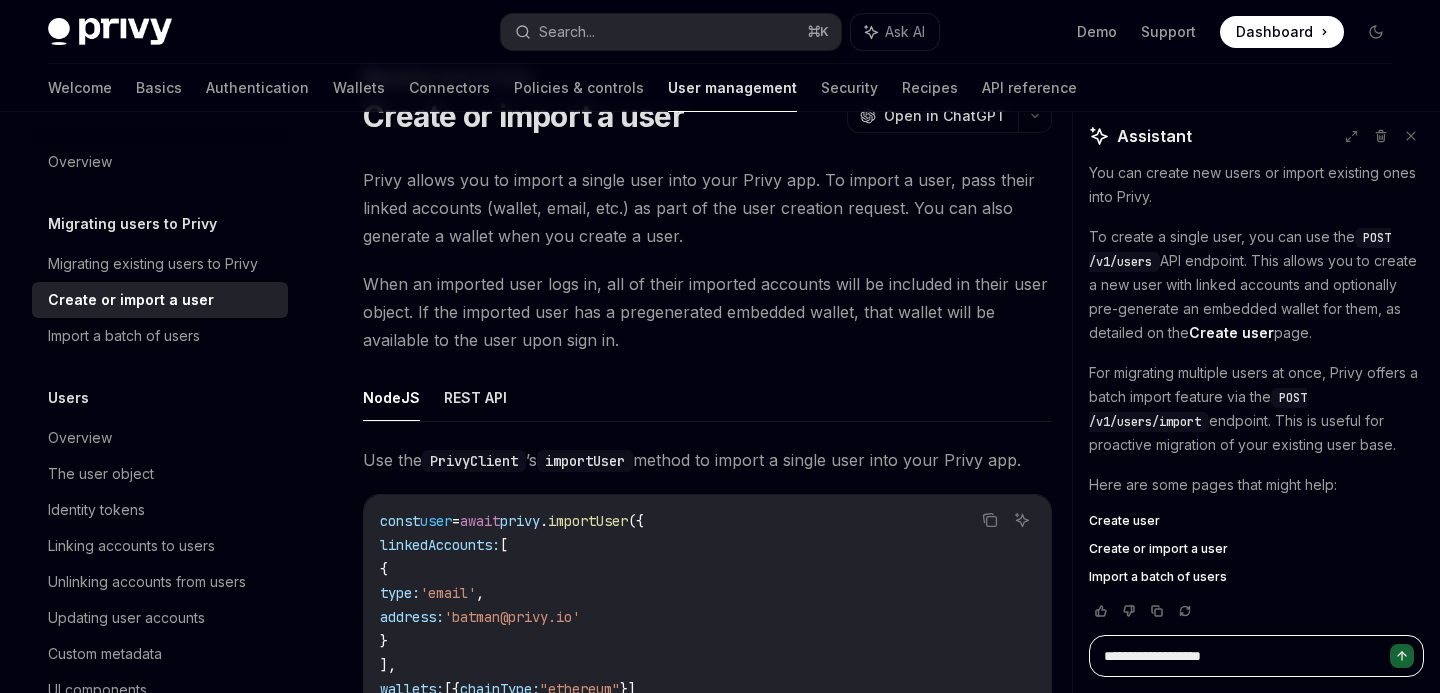 type on "**********" 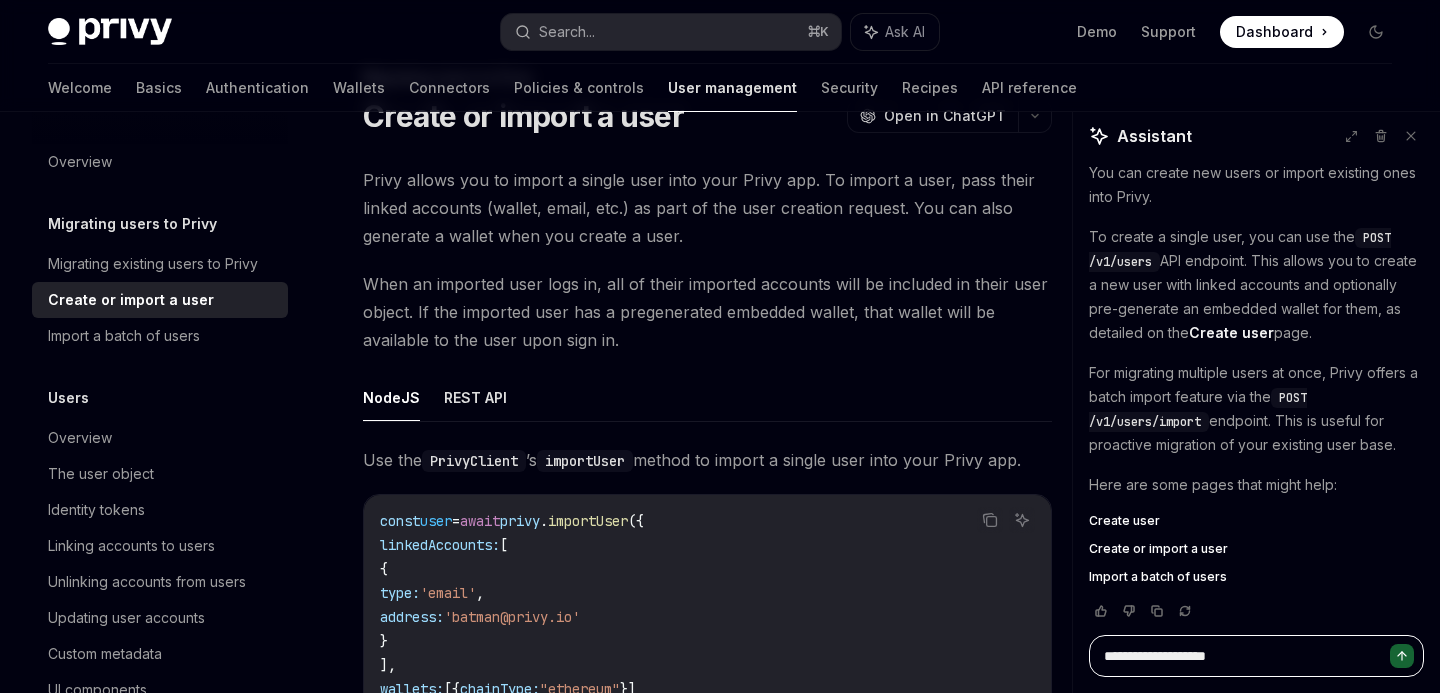type on "**********" 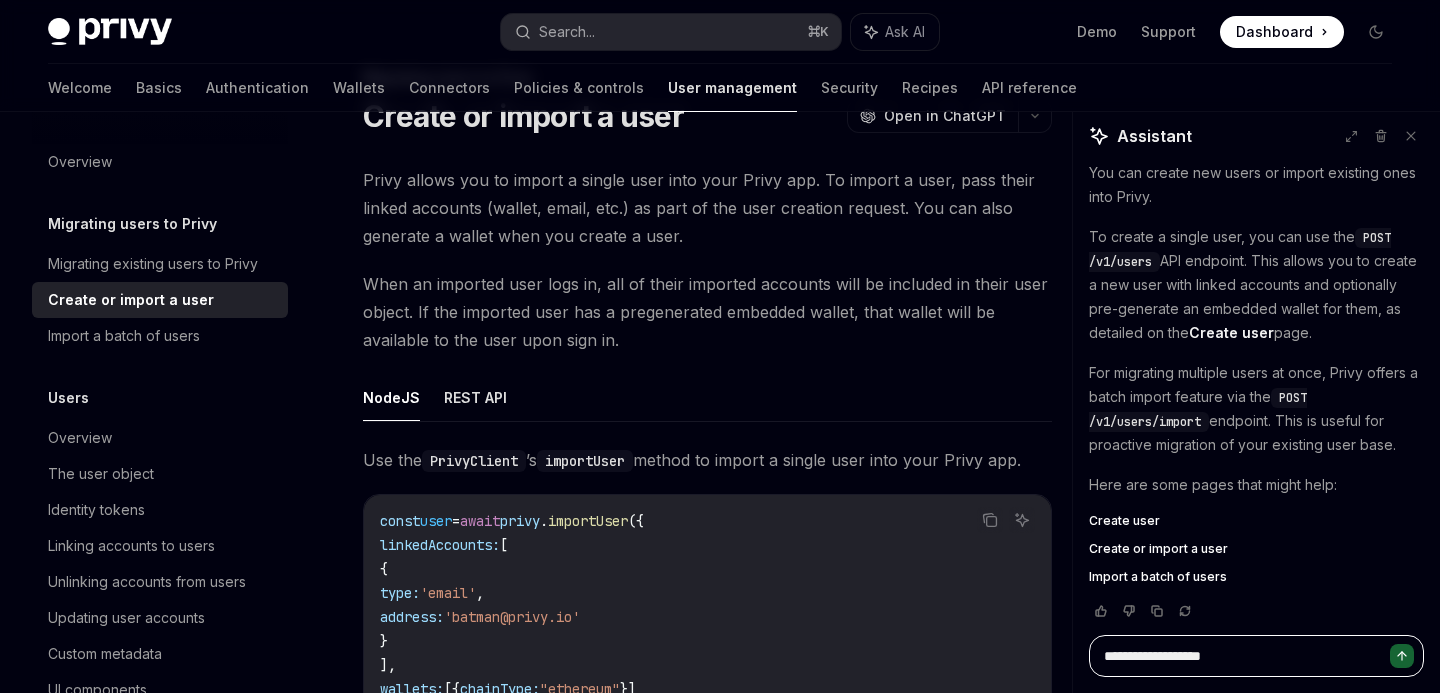 type on "**********" 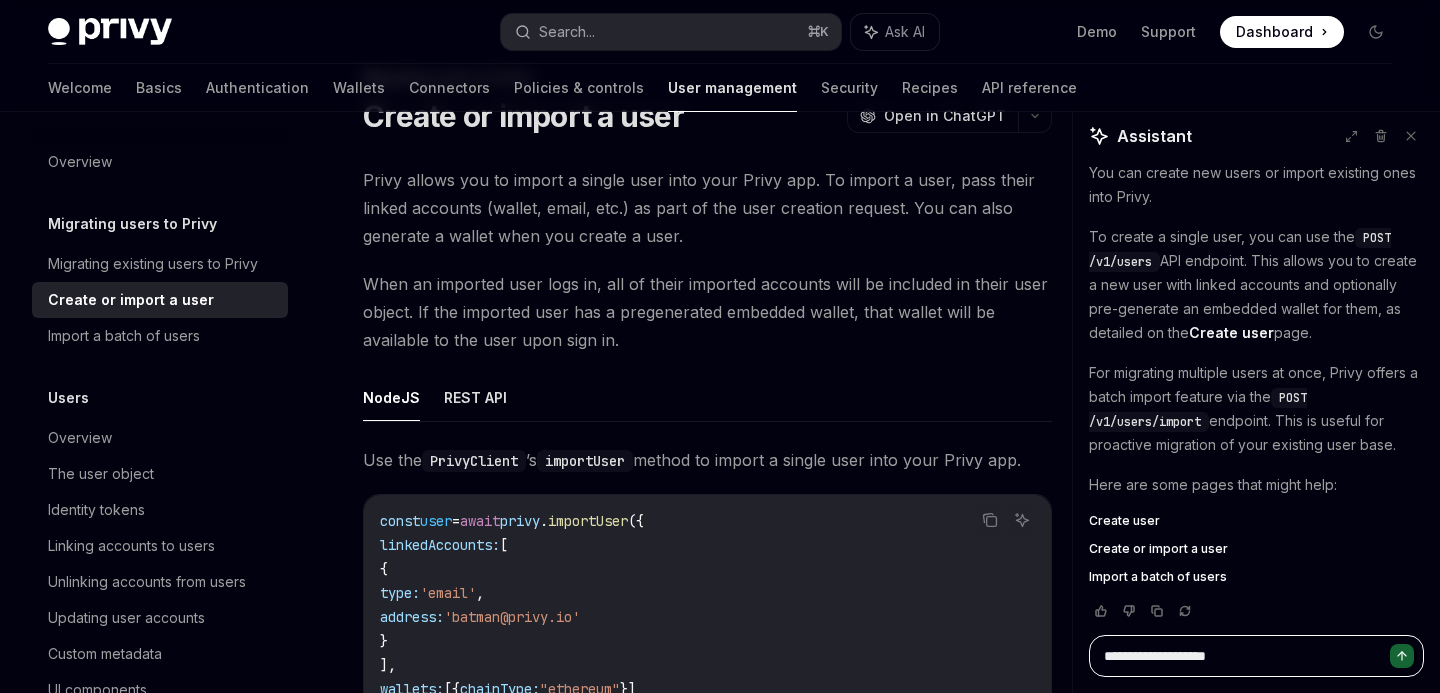 type on "**********" 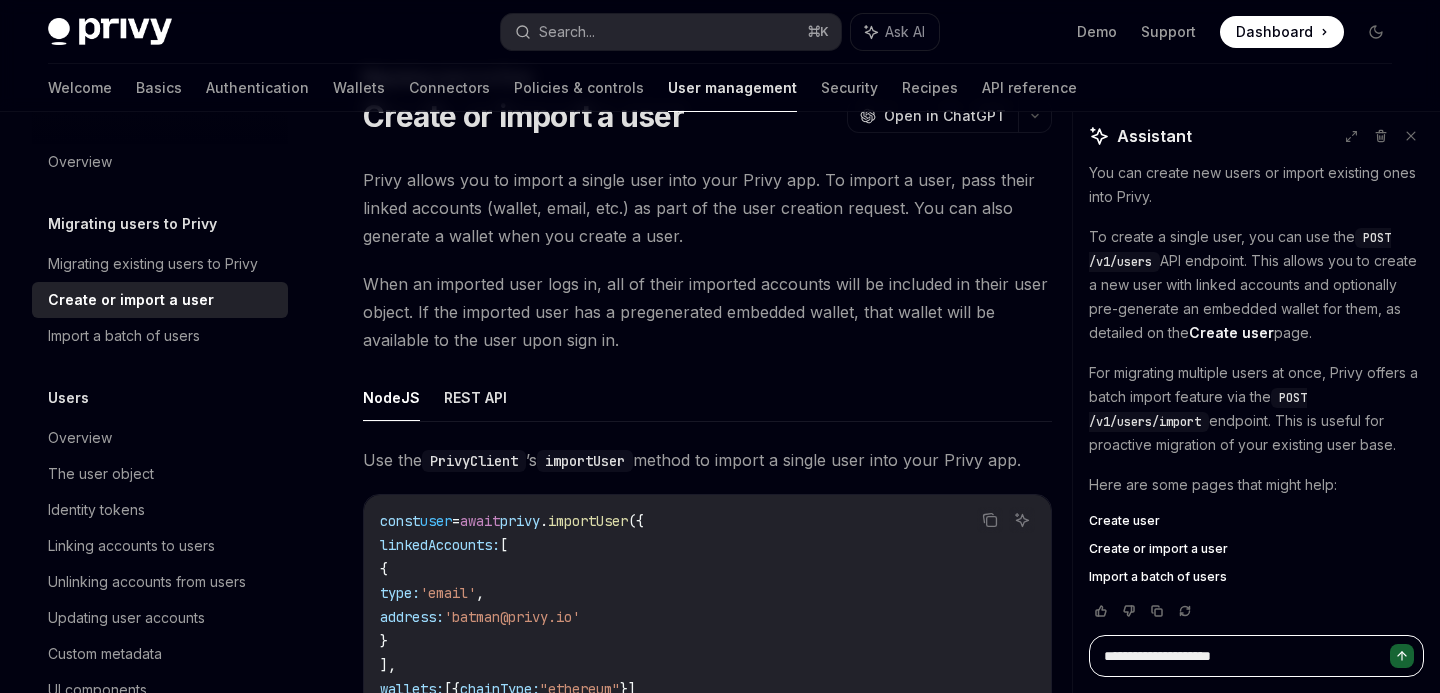 type on "**********" 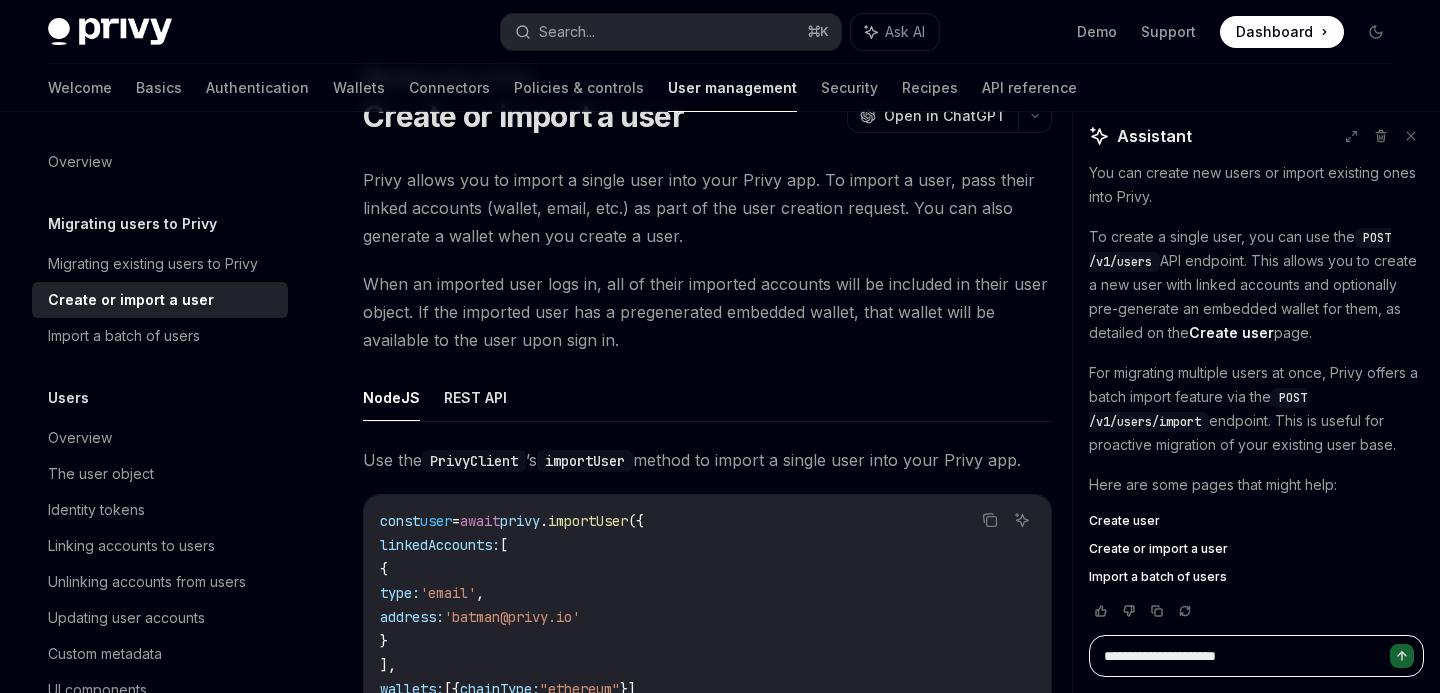 type on "**********" 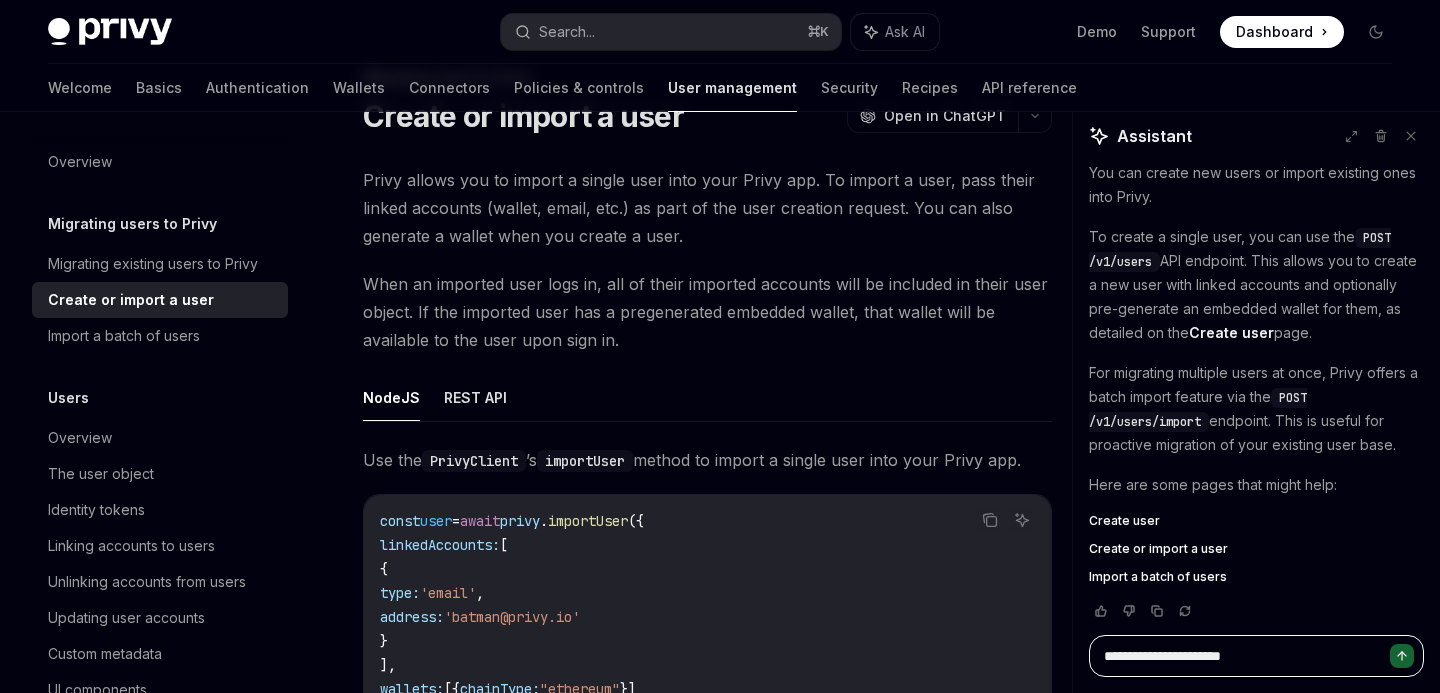 type on "**********" 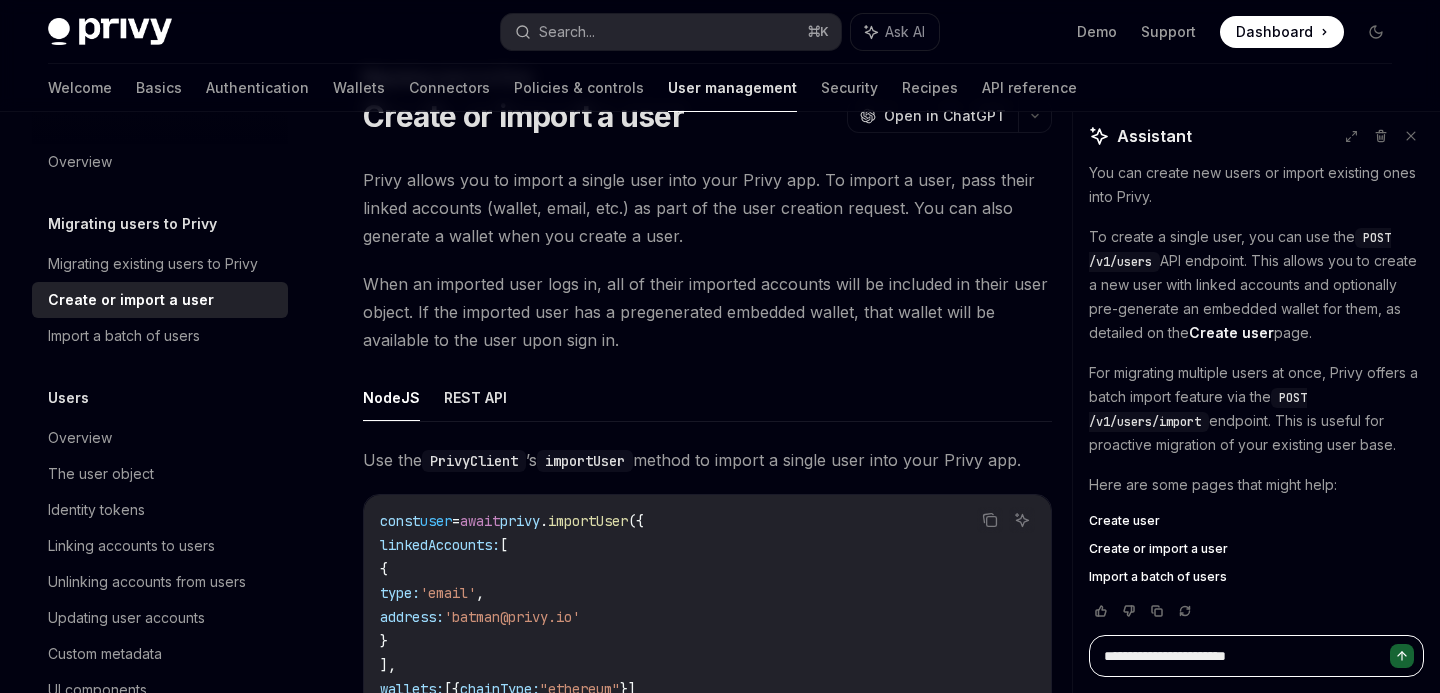 type on "*" 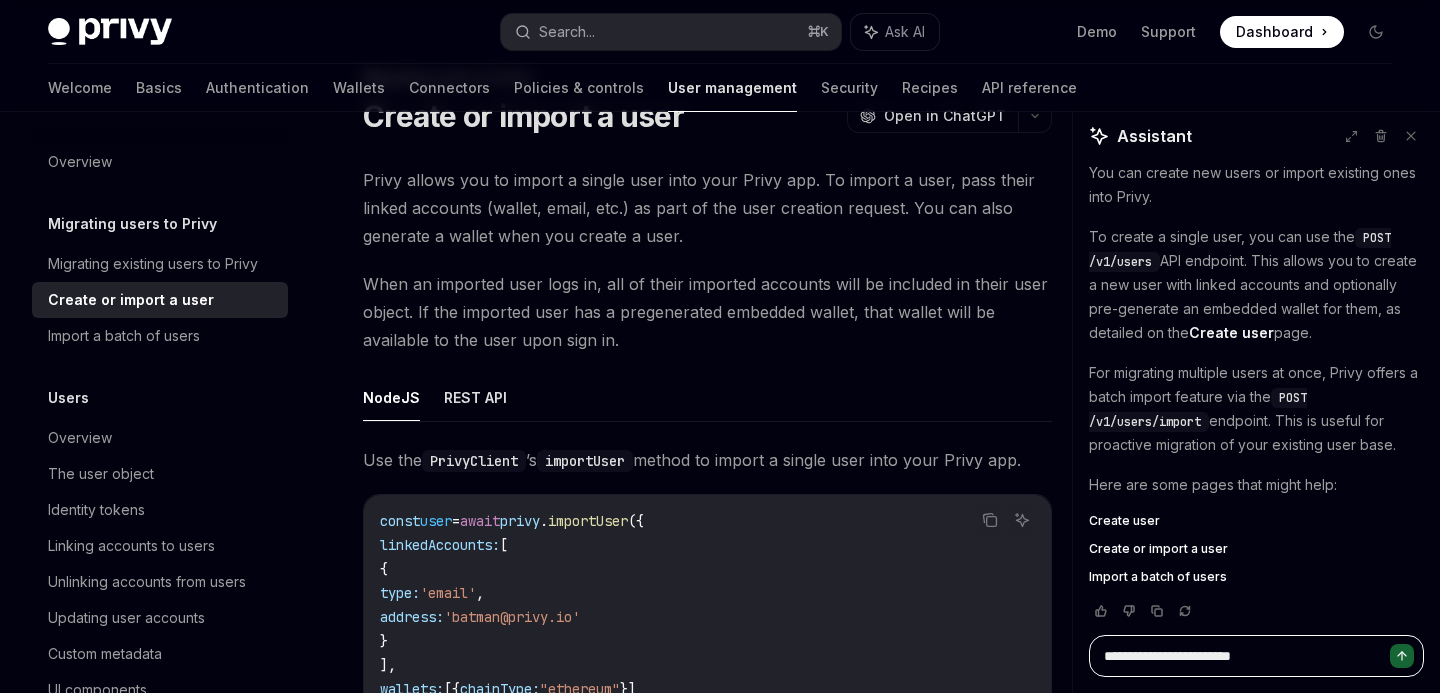 type on "**********" 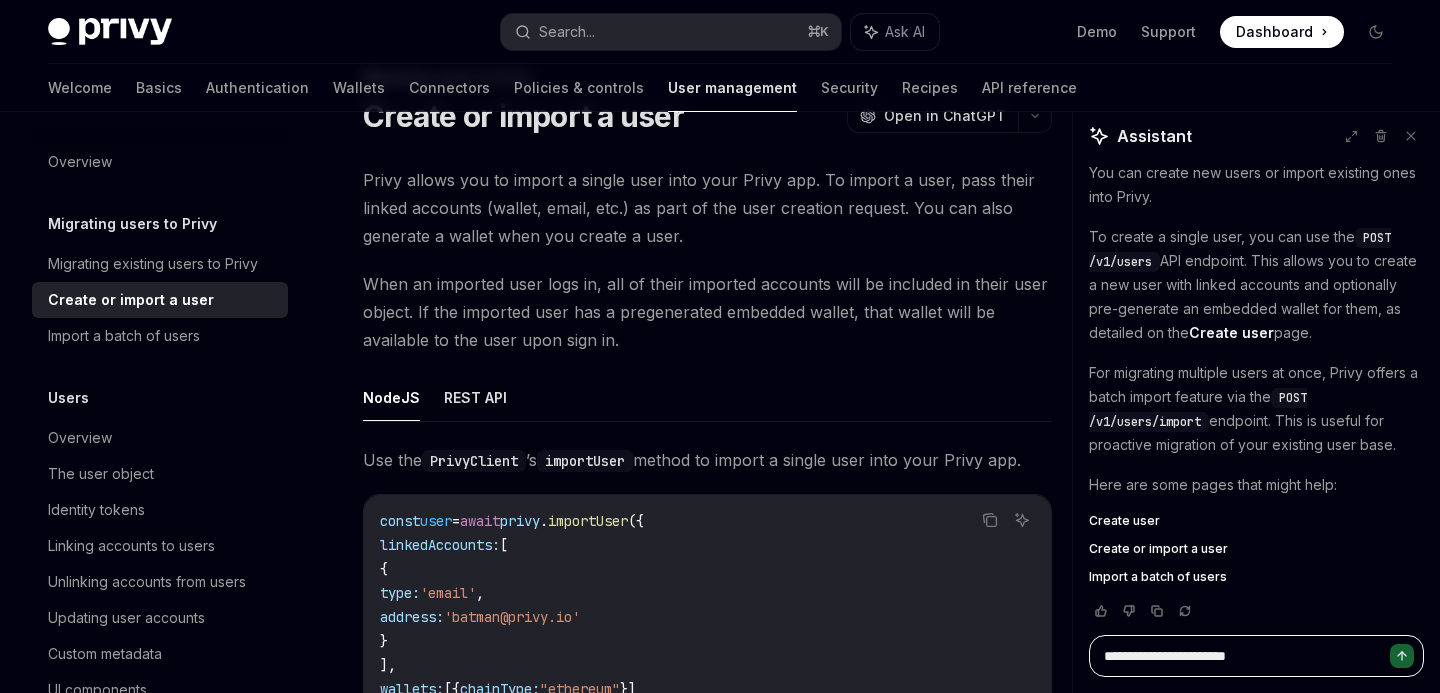 type on "**********" 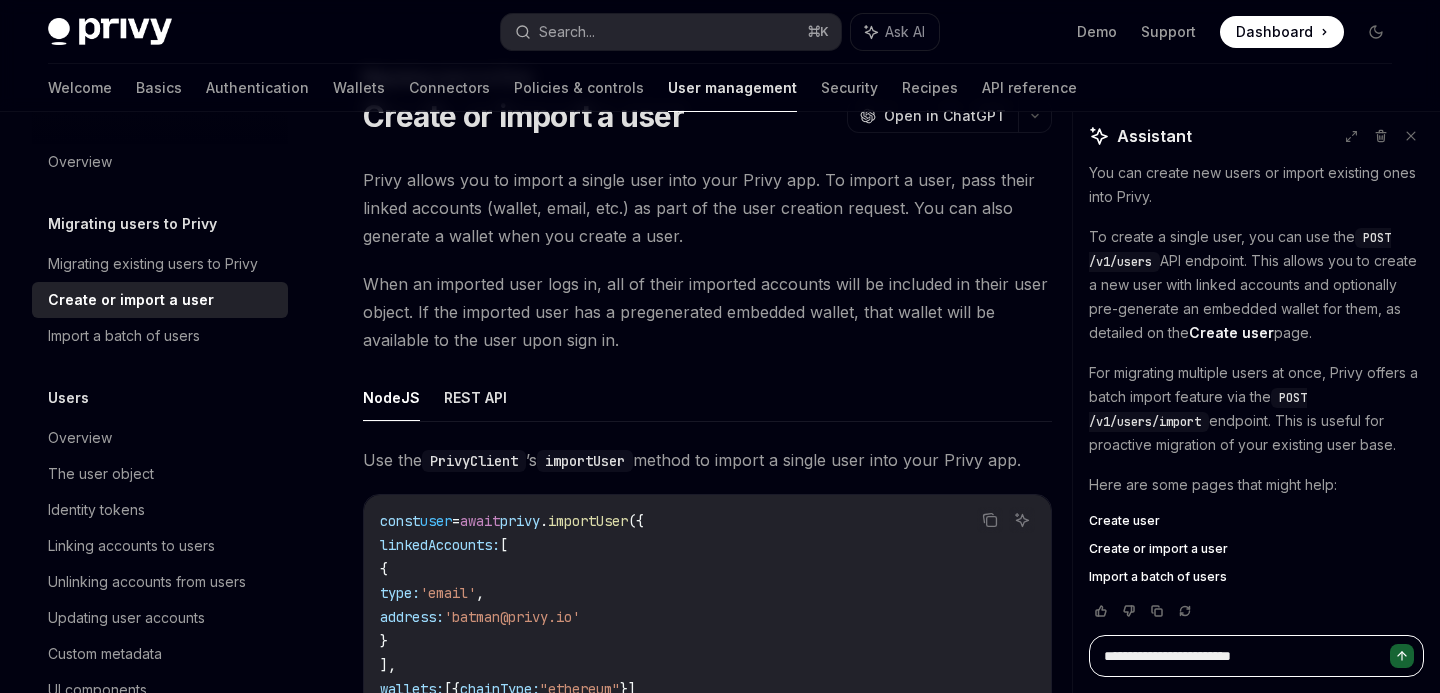 type on "**********" 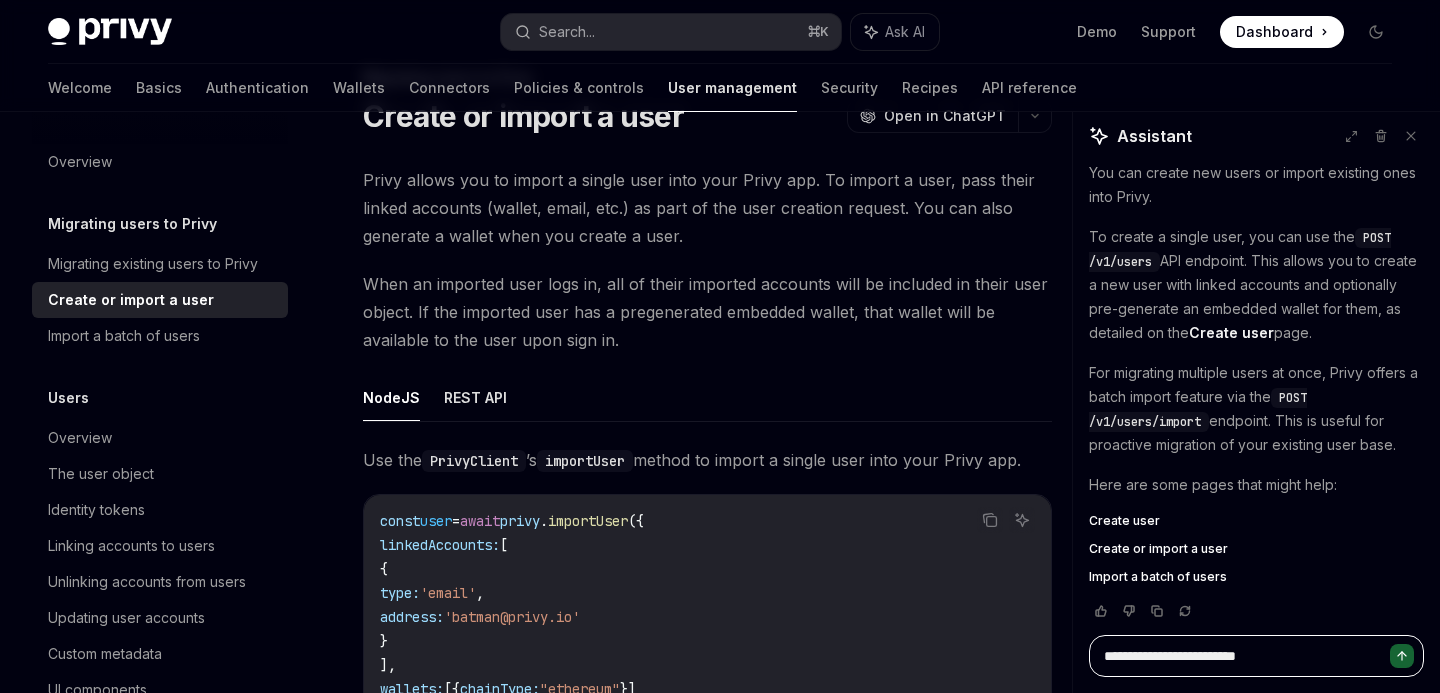 type on "**********" 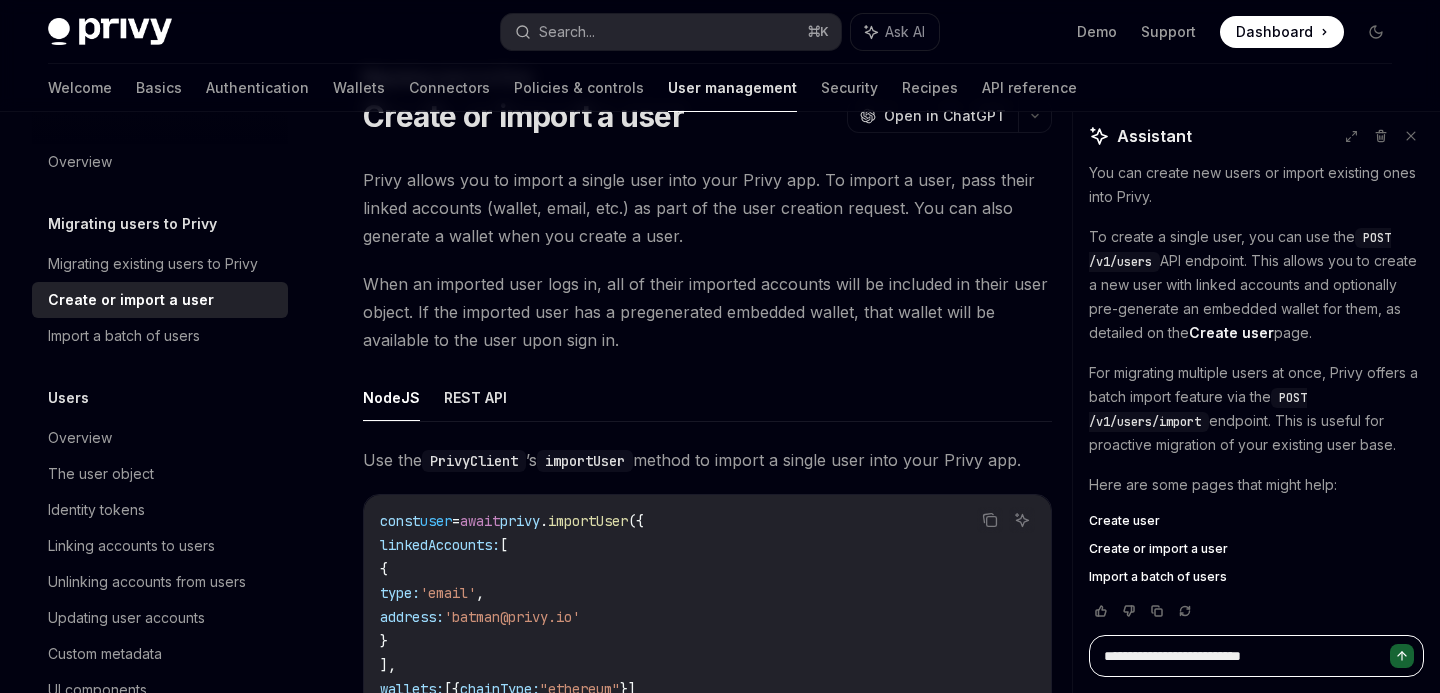 type on "**********" 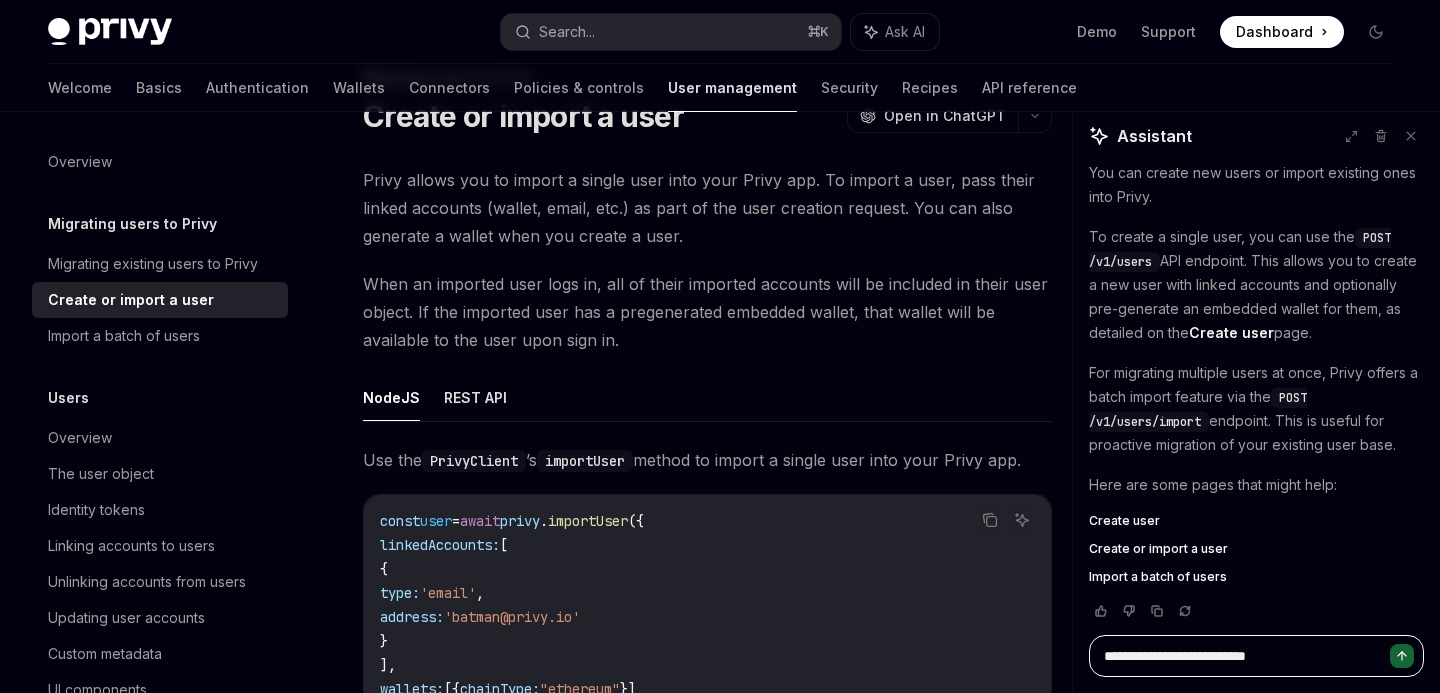 type on "**********" 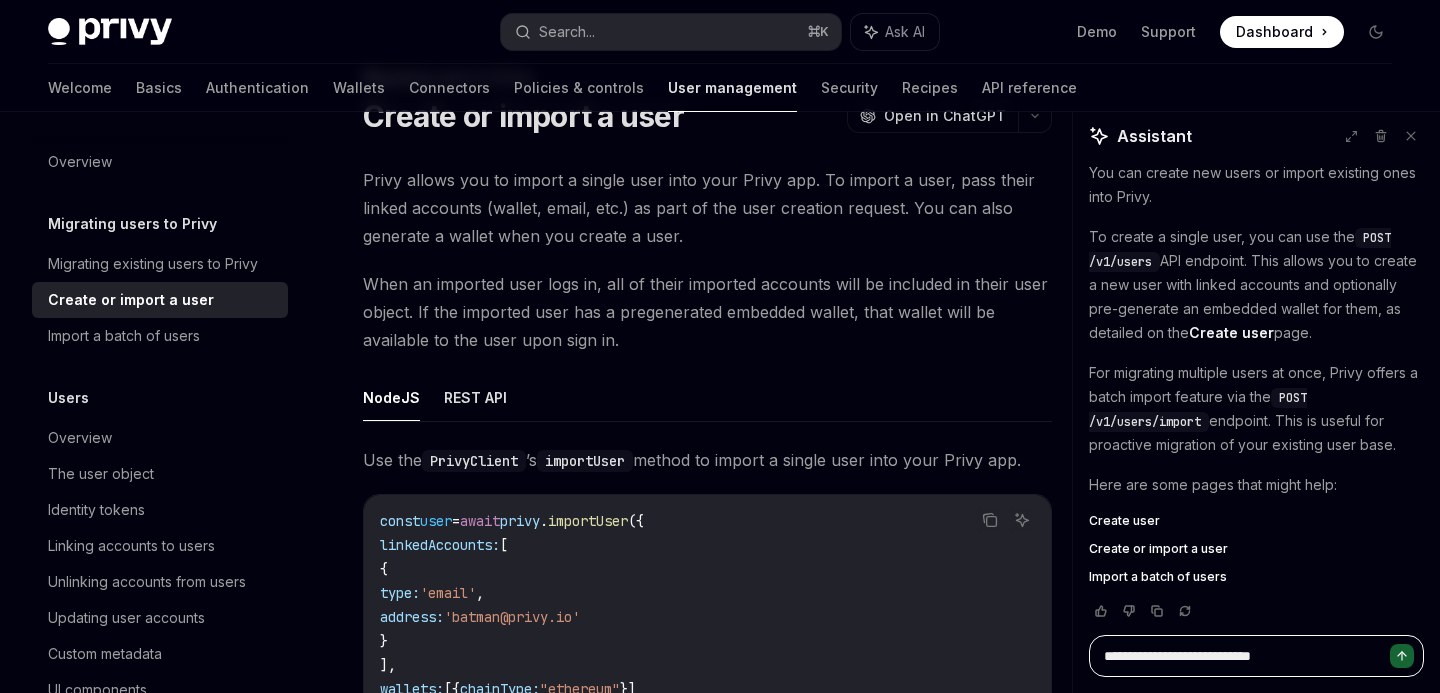 type on "**********" 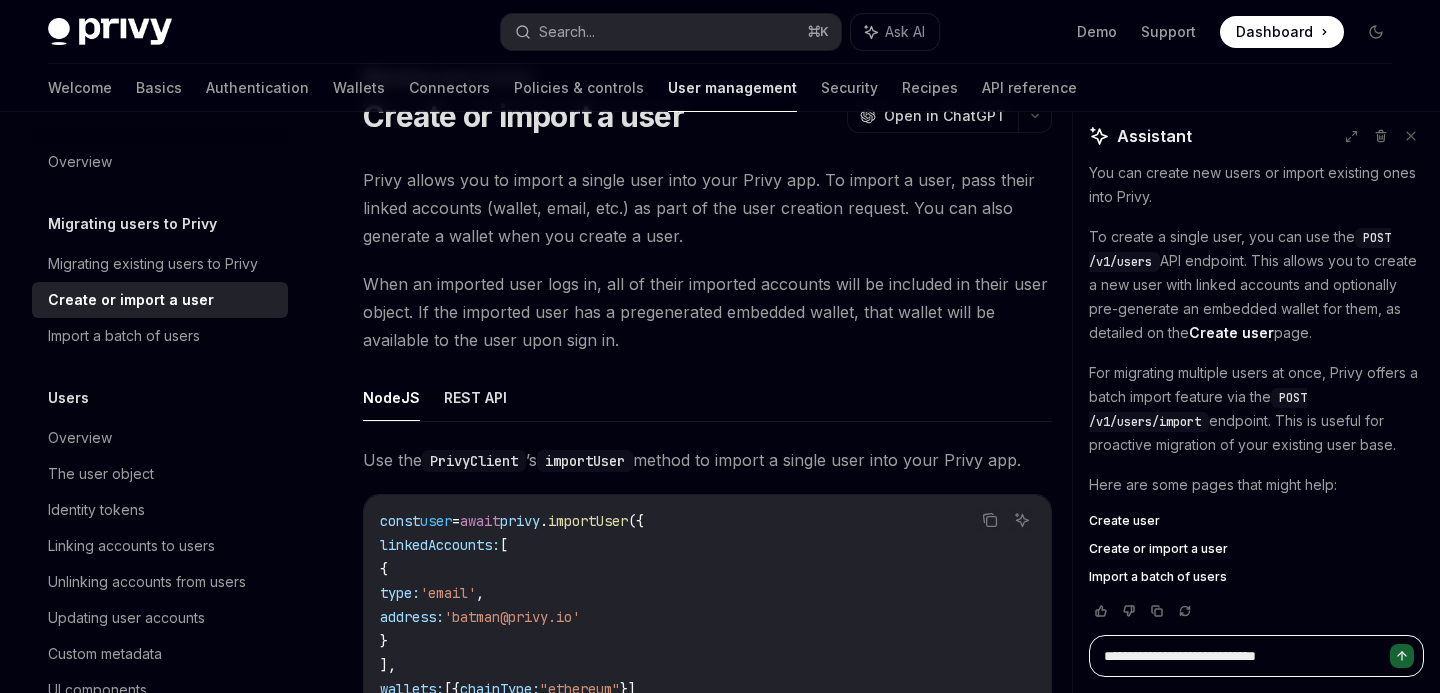 type on "**********" 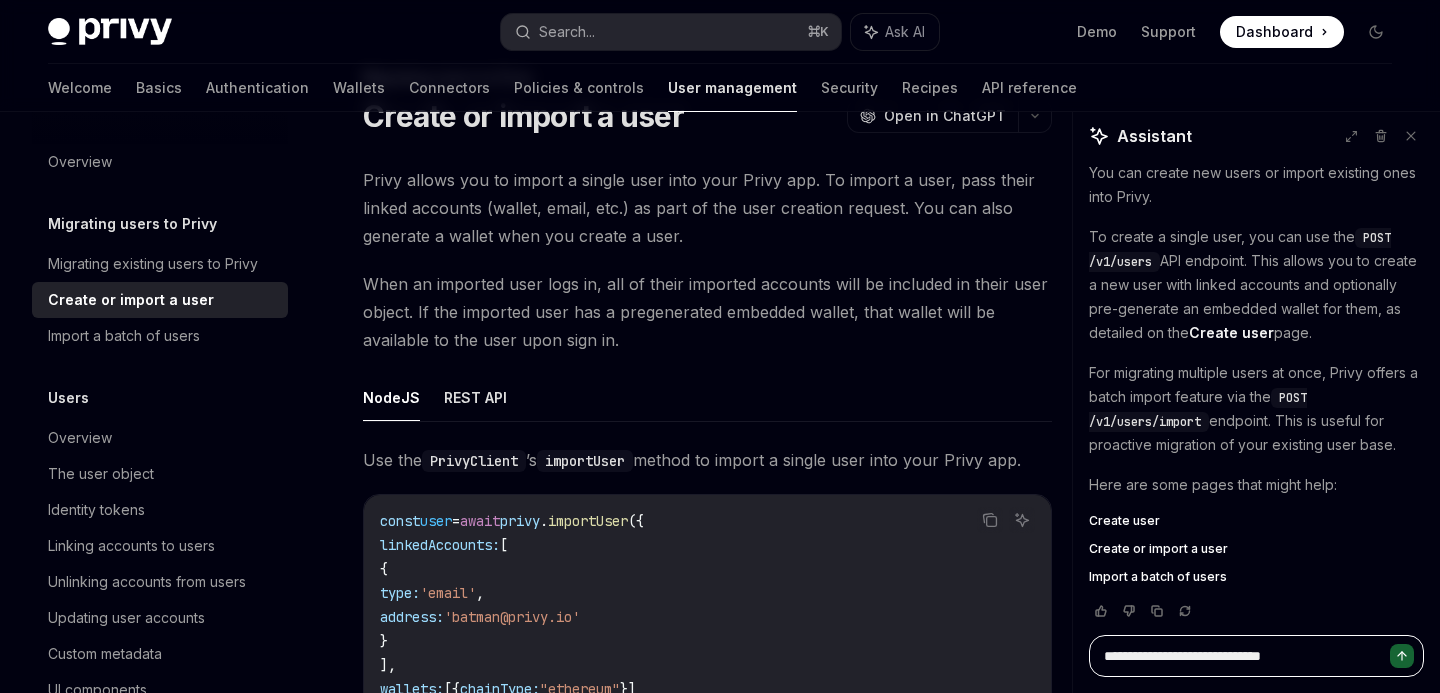 type on "**********" 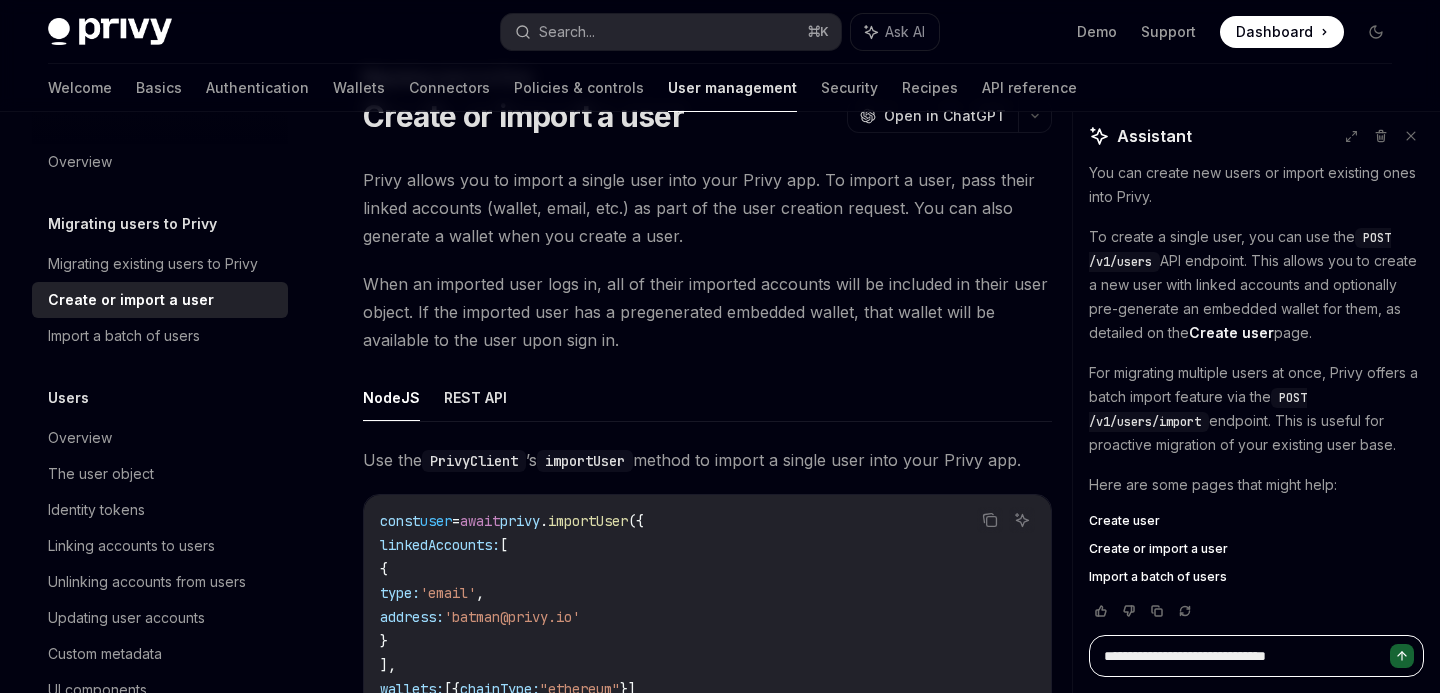 type on "**********" 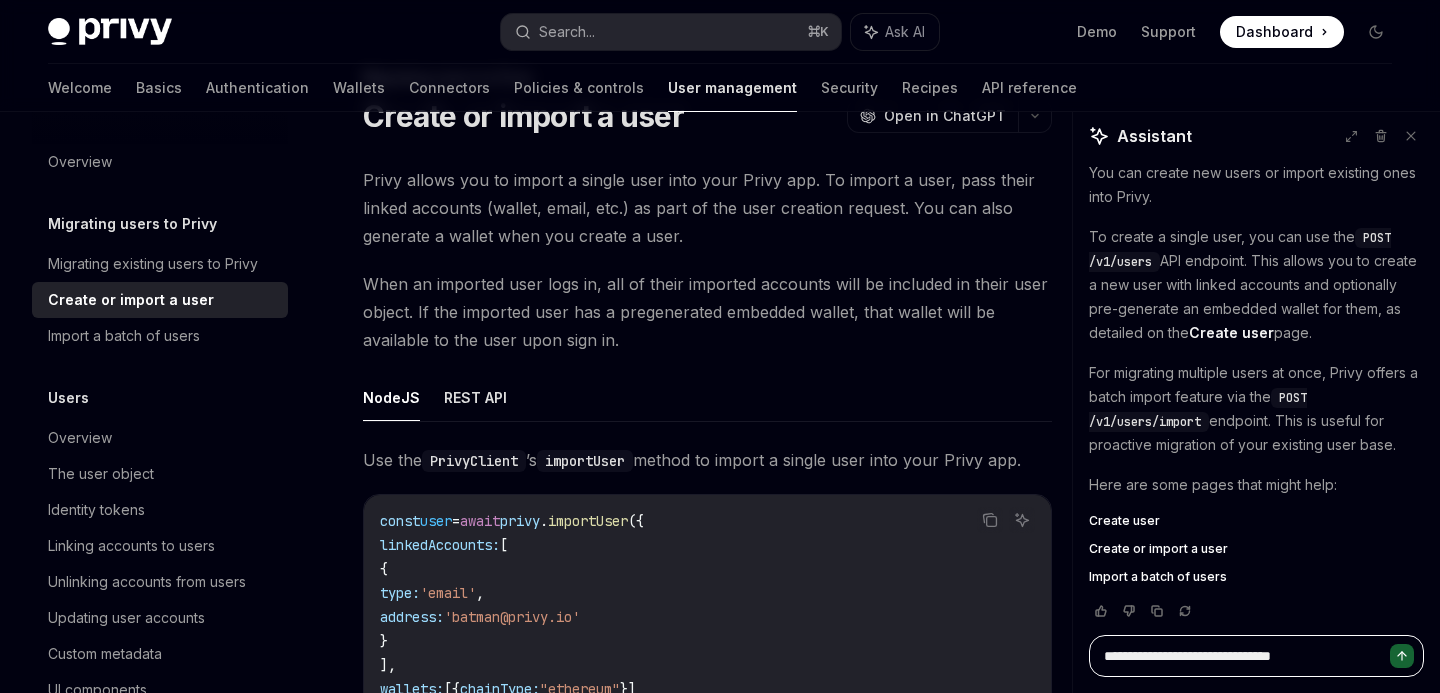 type on "**********" 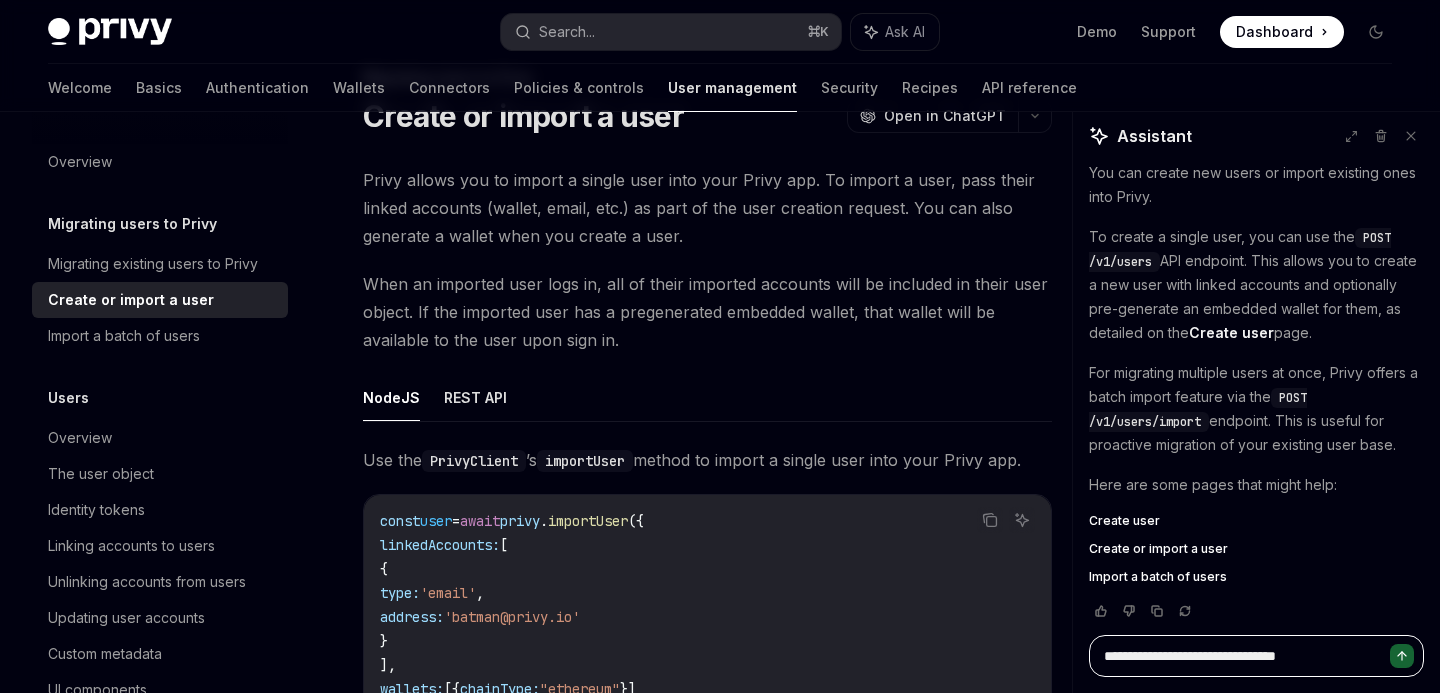 type on "**********" 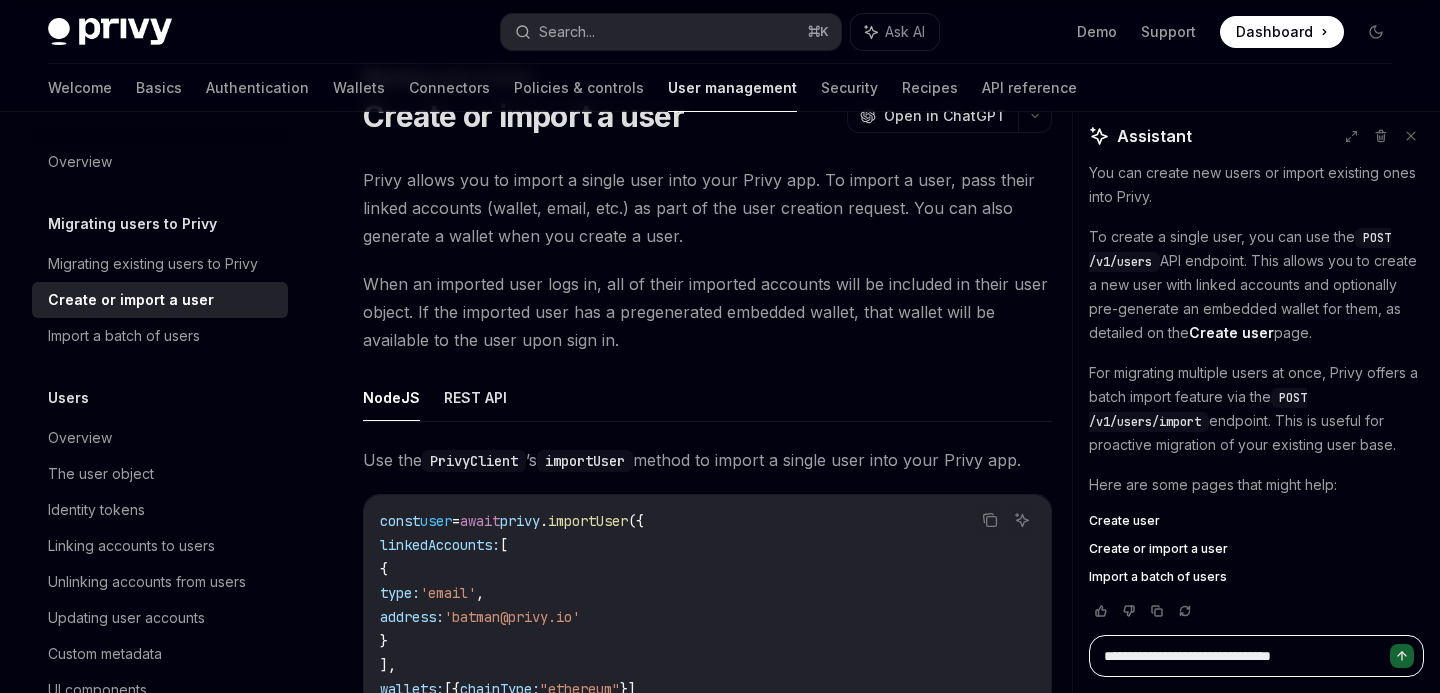 type on "**********" 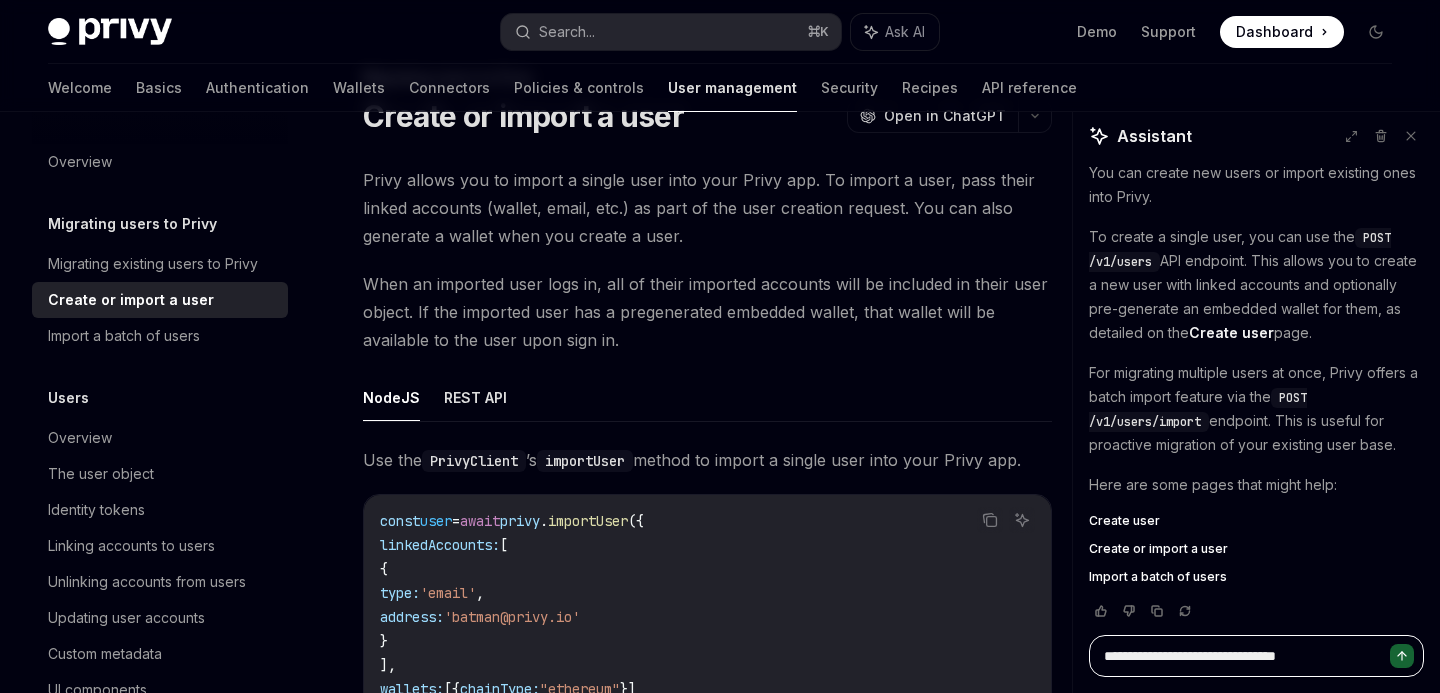 type on "**********" 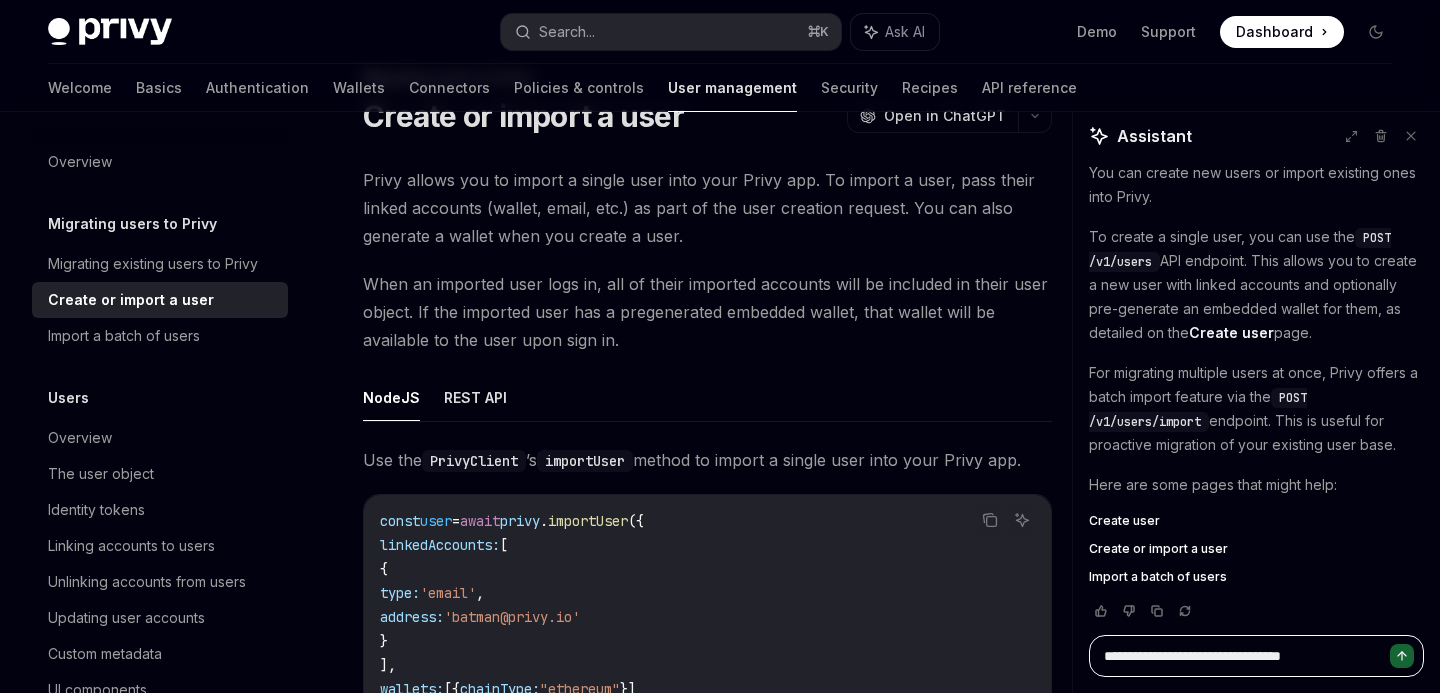 type on "**********" 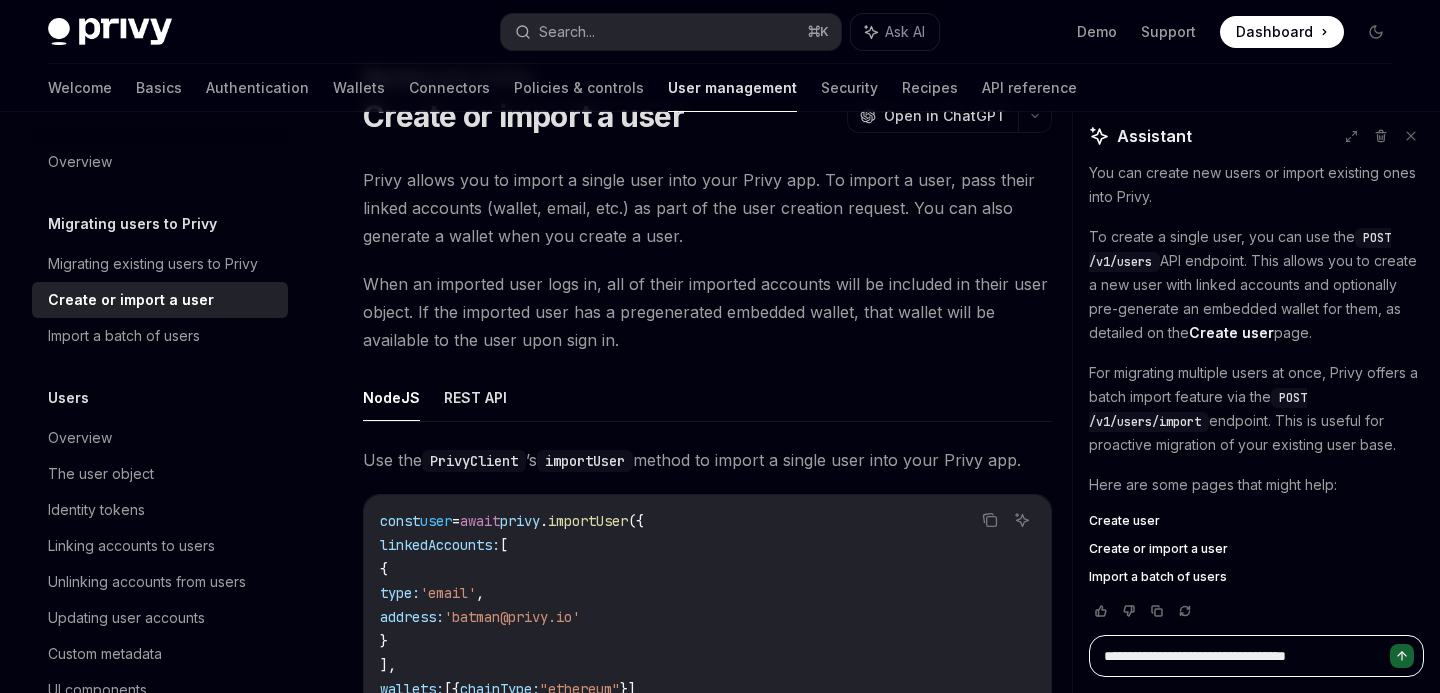 type on "**********" 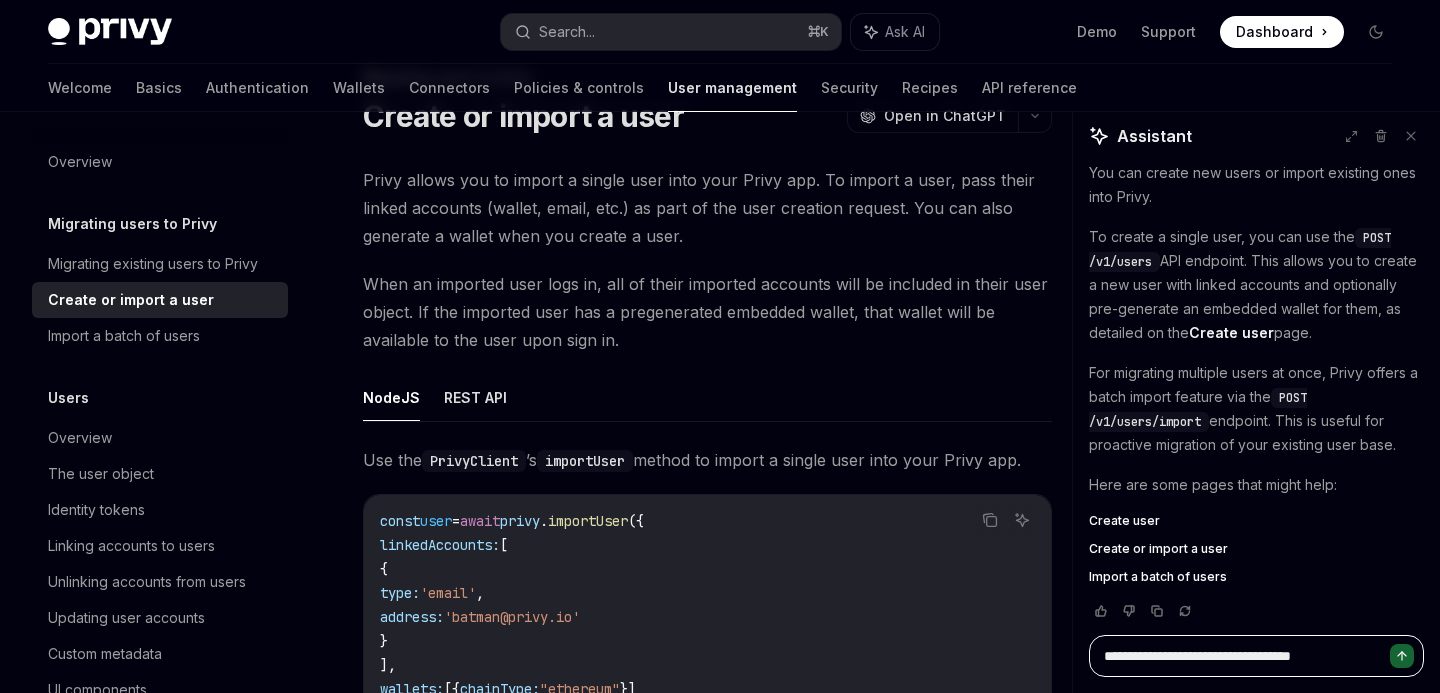 type on "**********" 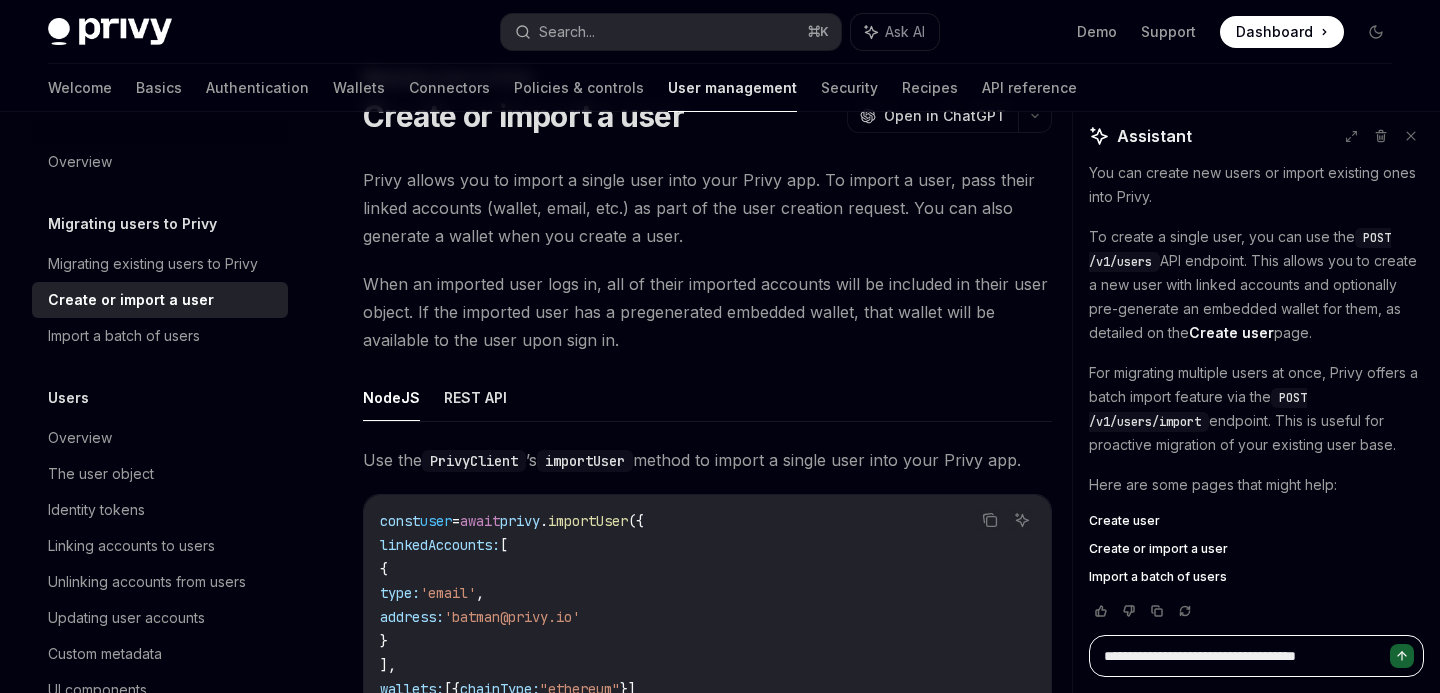 type on "**********" 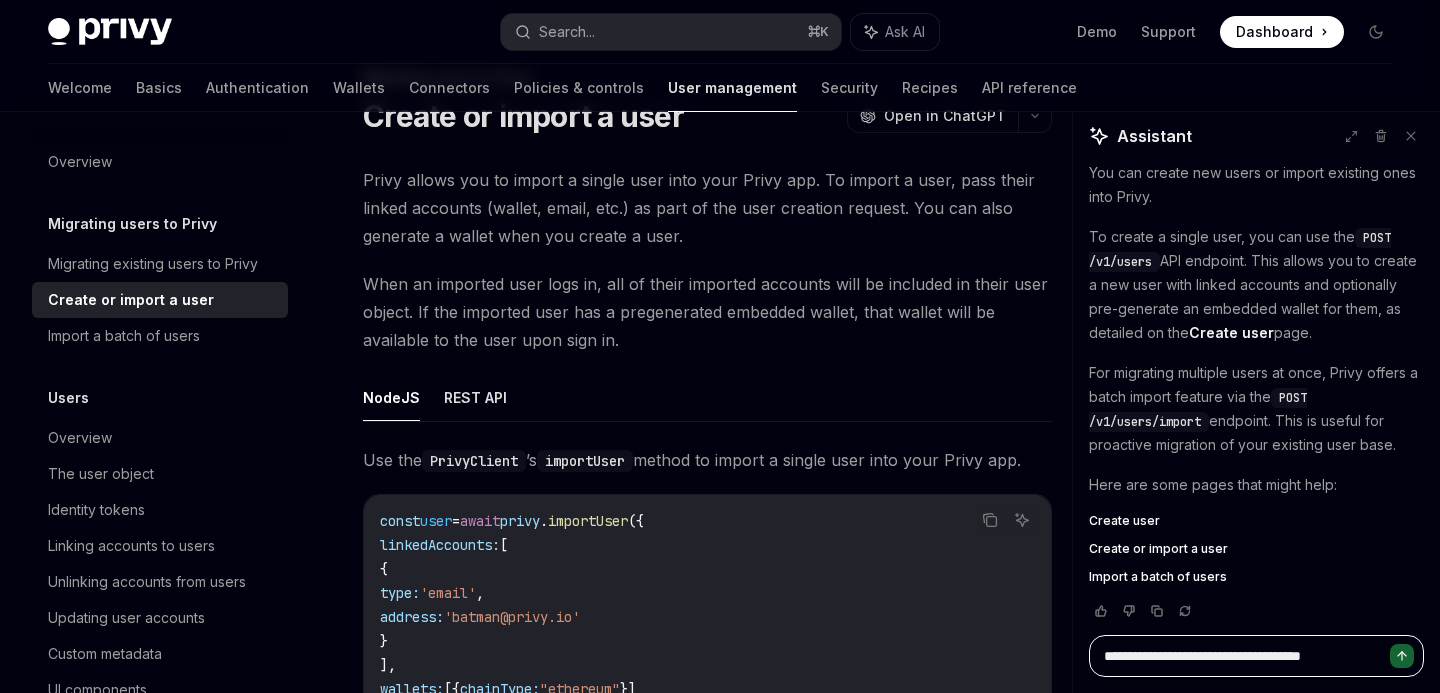 type on "**********" 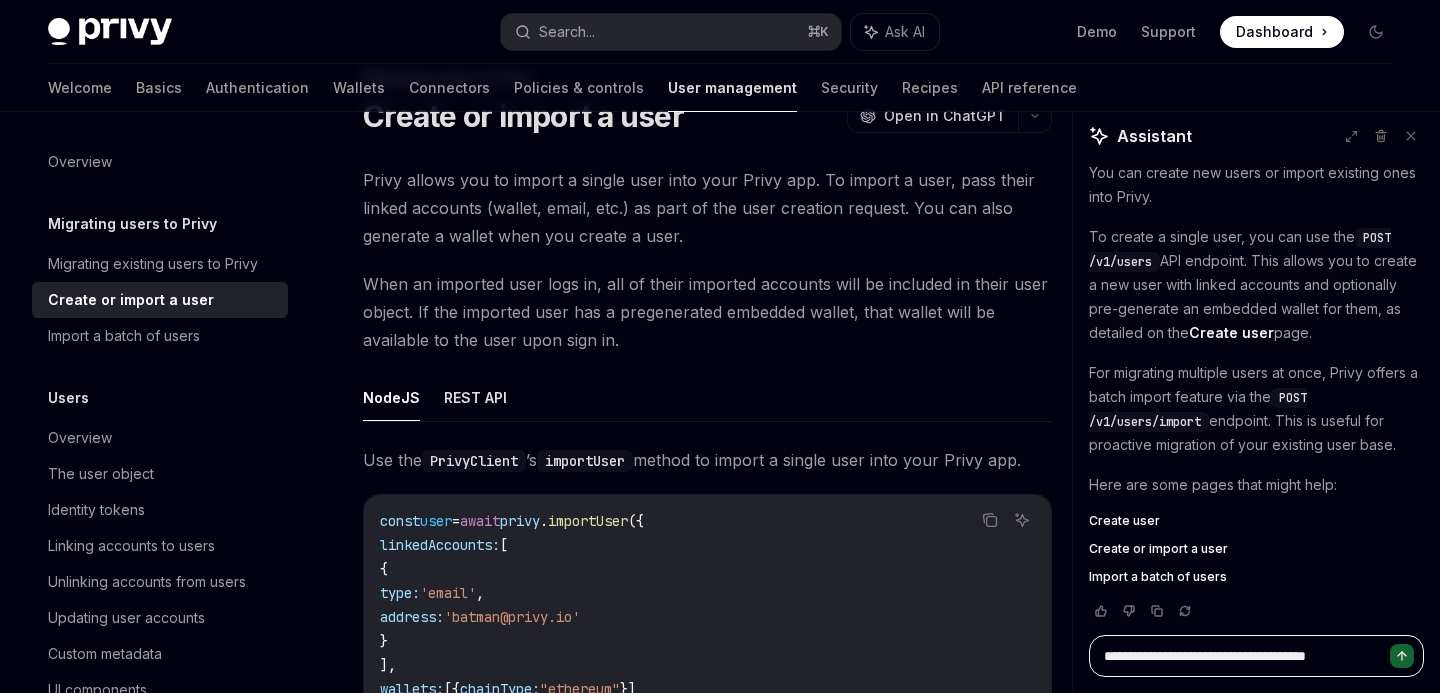 type on "**********" 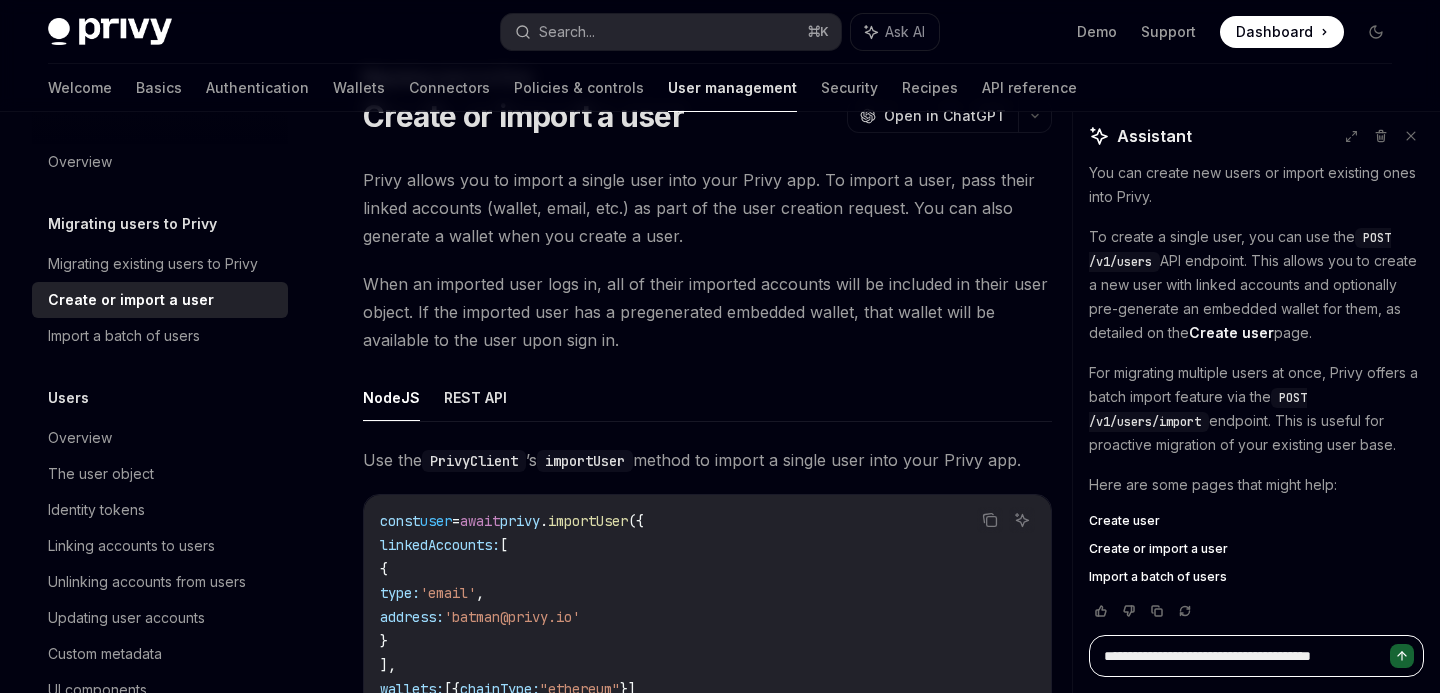 type on "*" 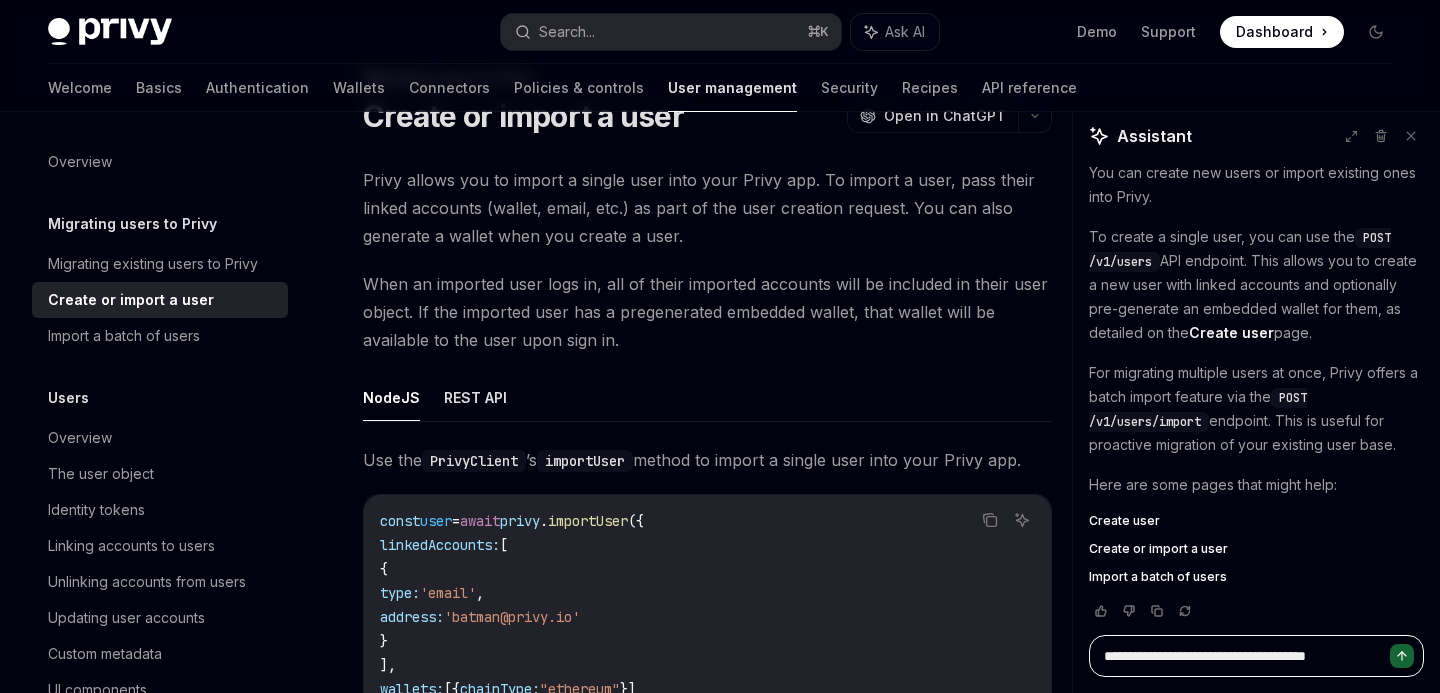 type on "**********" 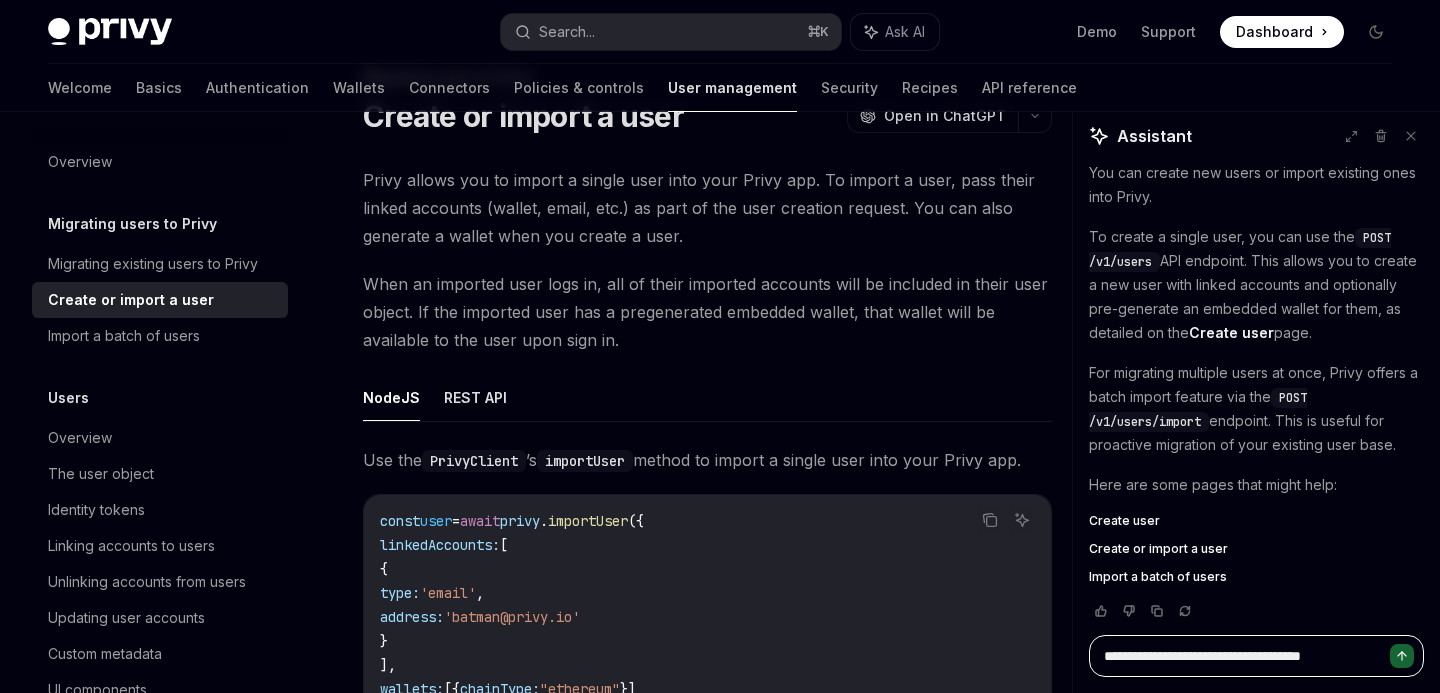 type on "**********" 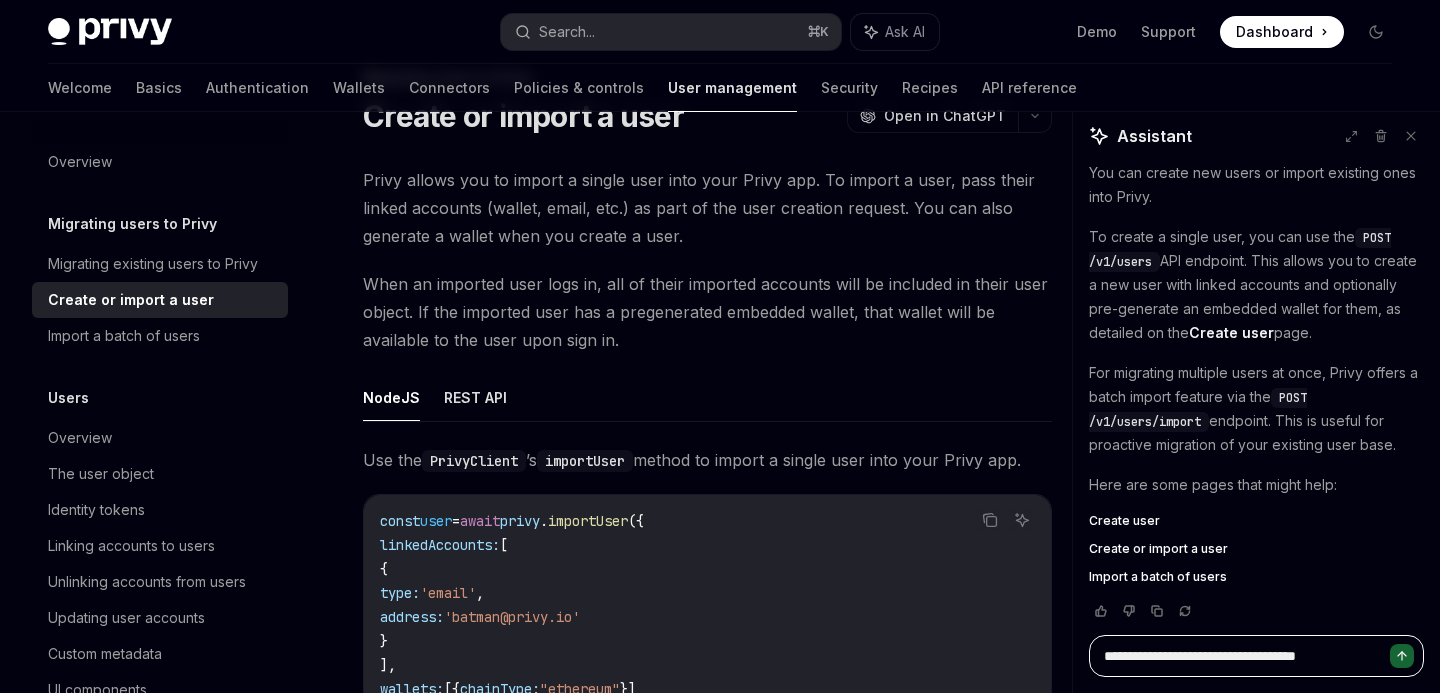 type on "**********" 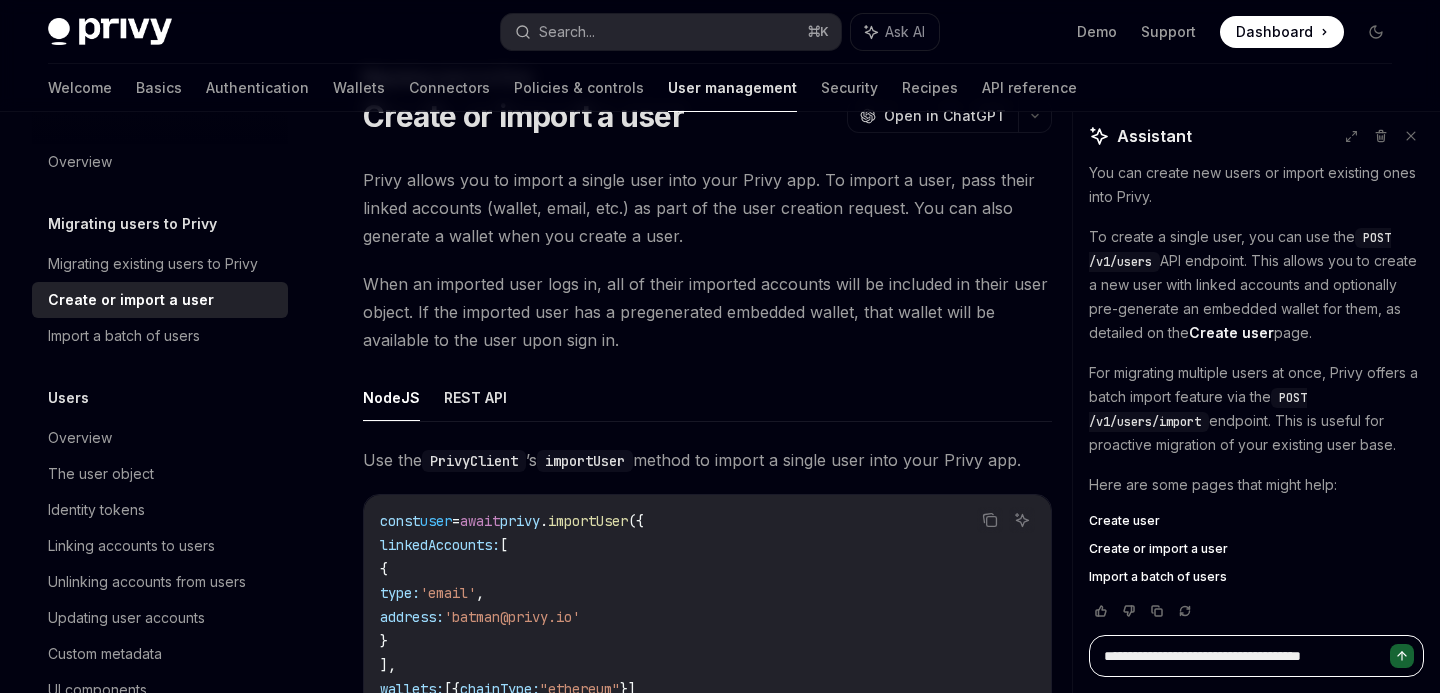 type on "**********" 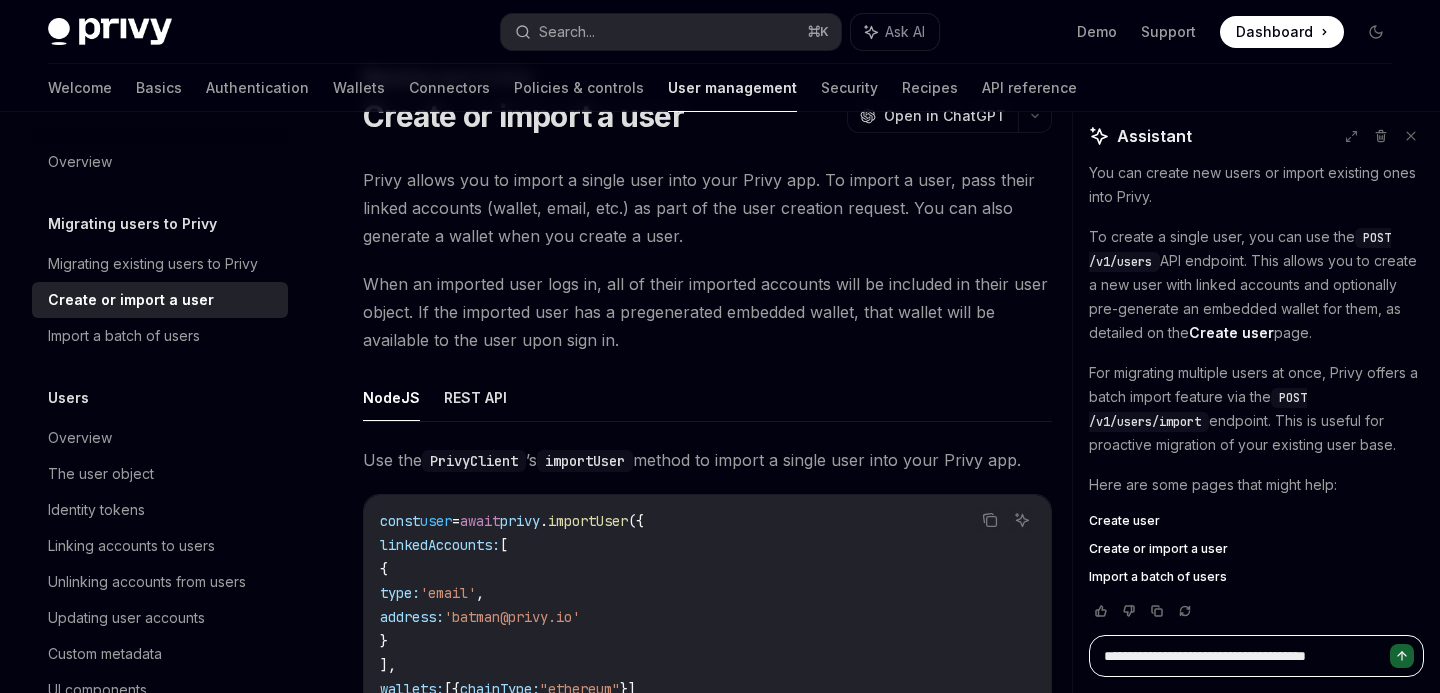 type on "**********" 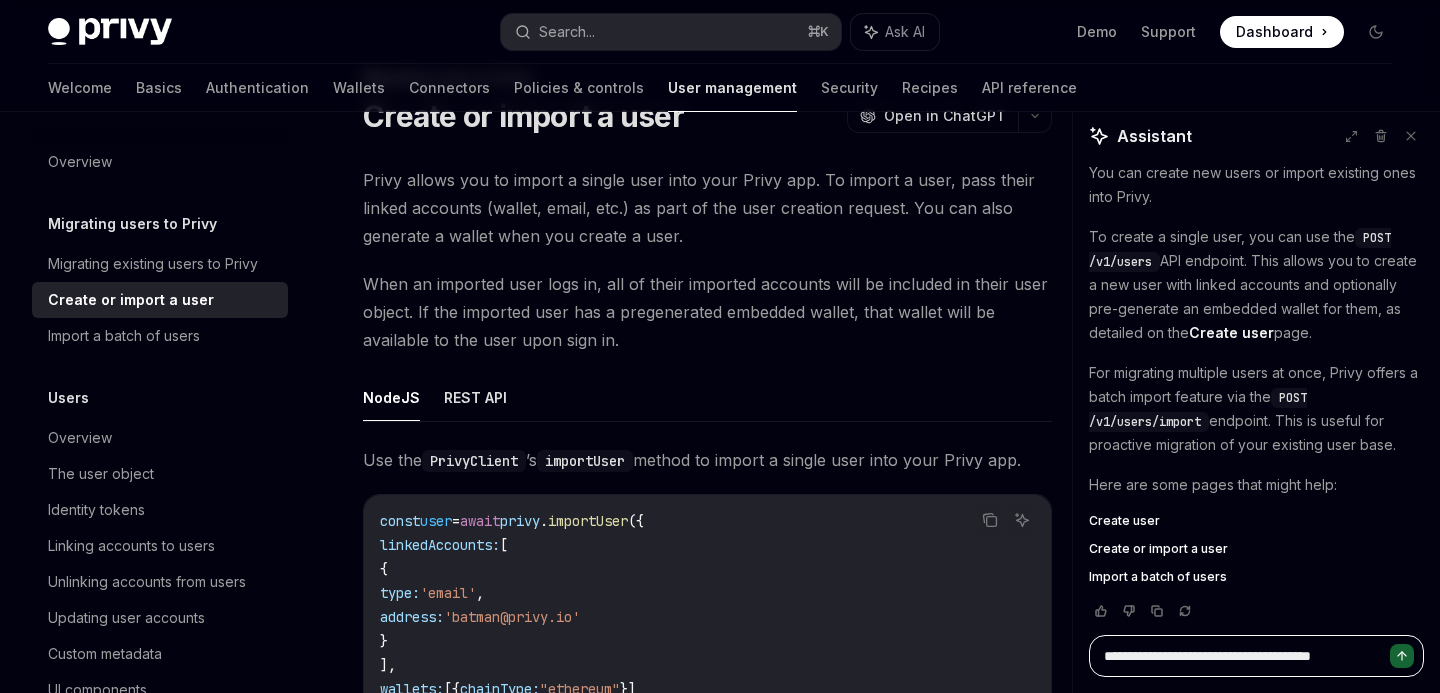 type on "**********" 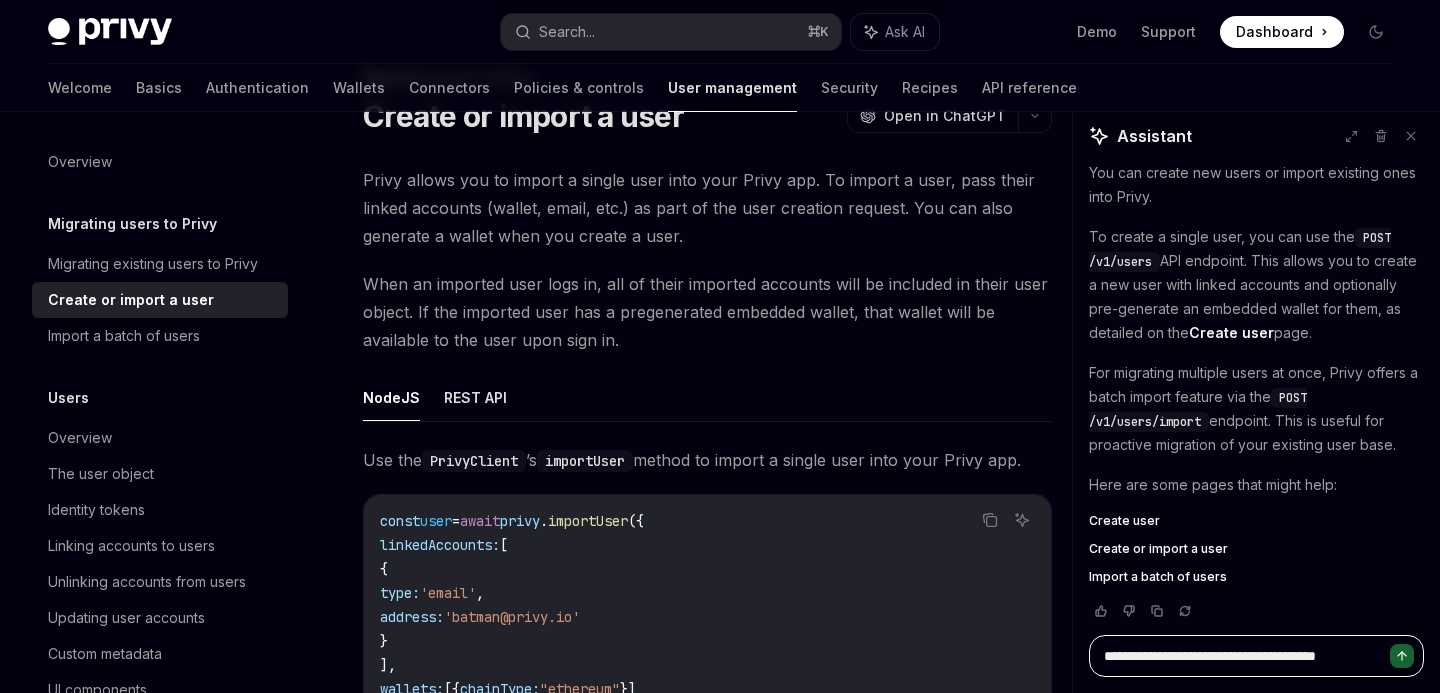 type on "**********" 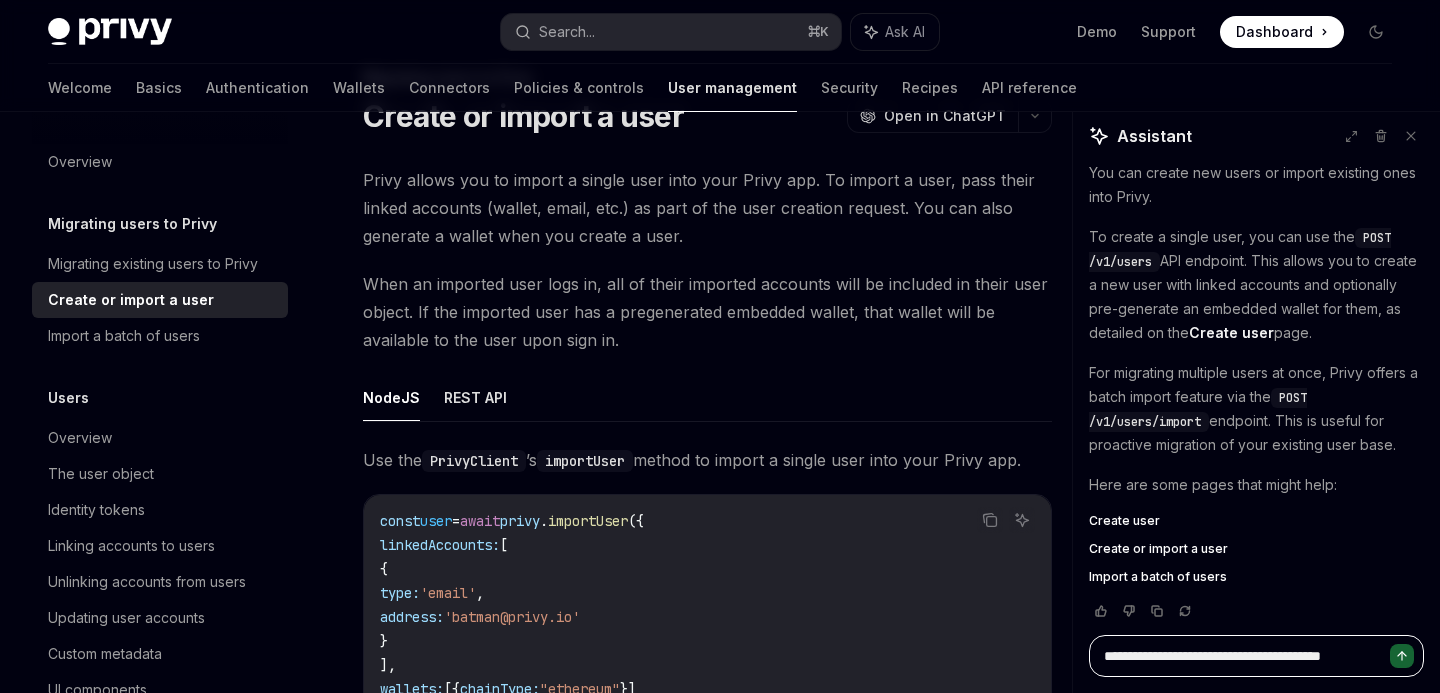 type on "**********" 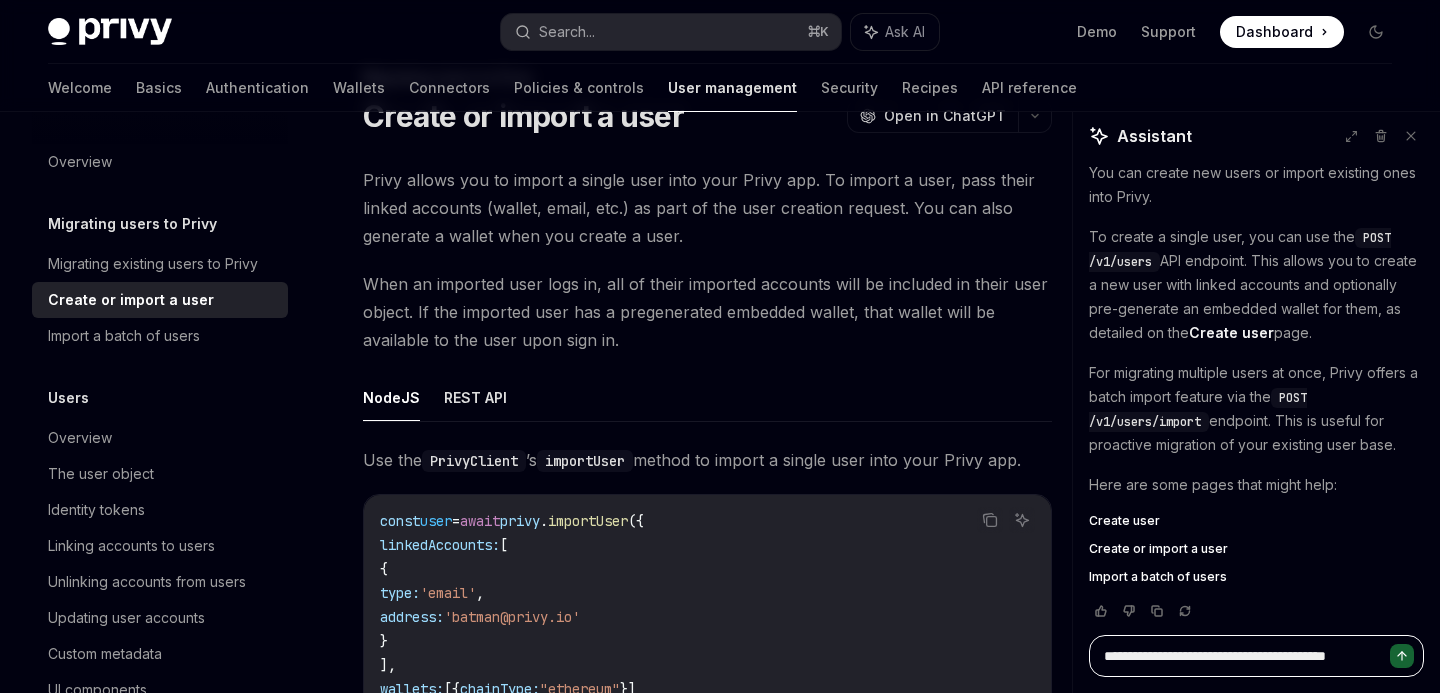 type on "**********" 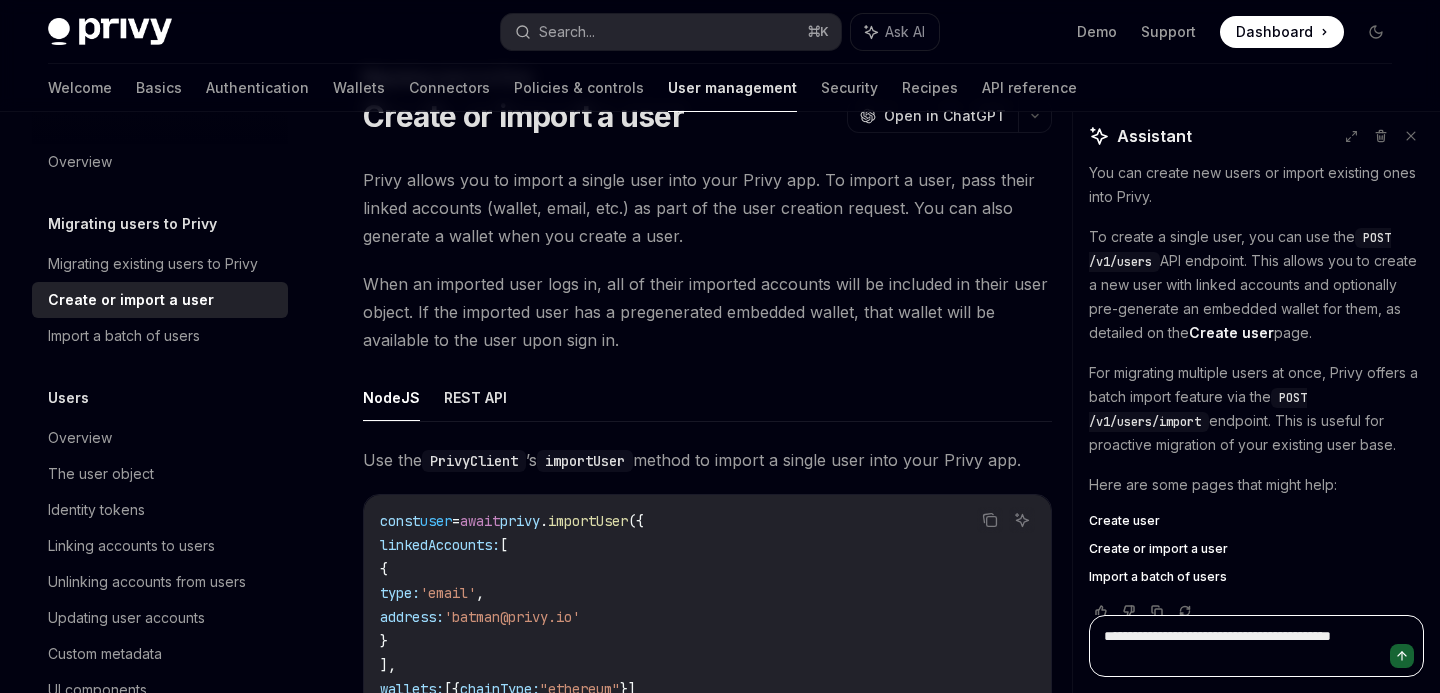 type on "**********" 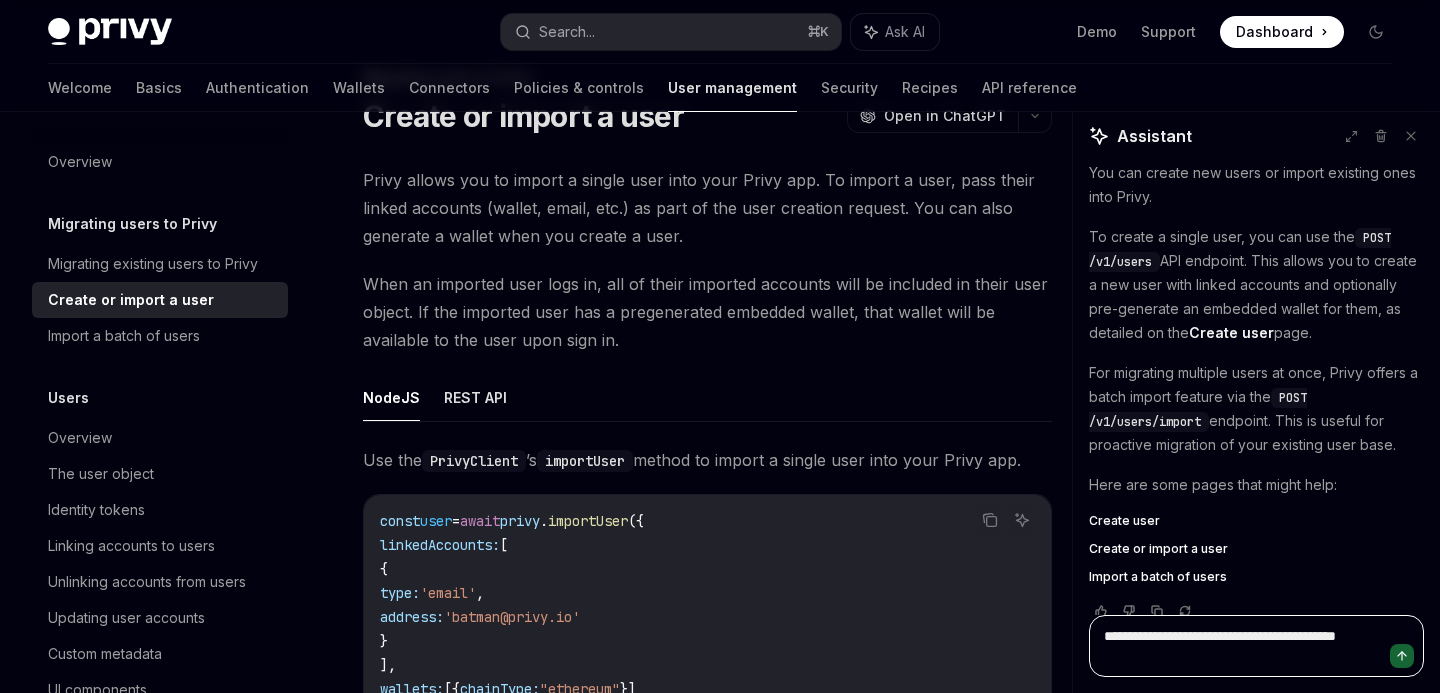 type on "*" 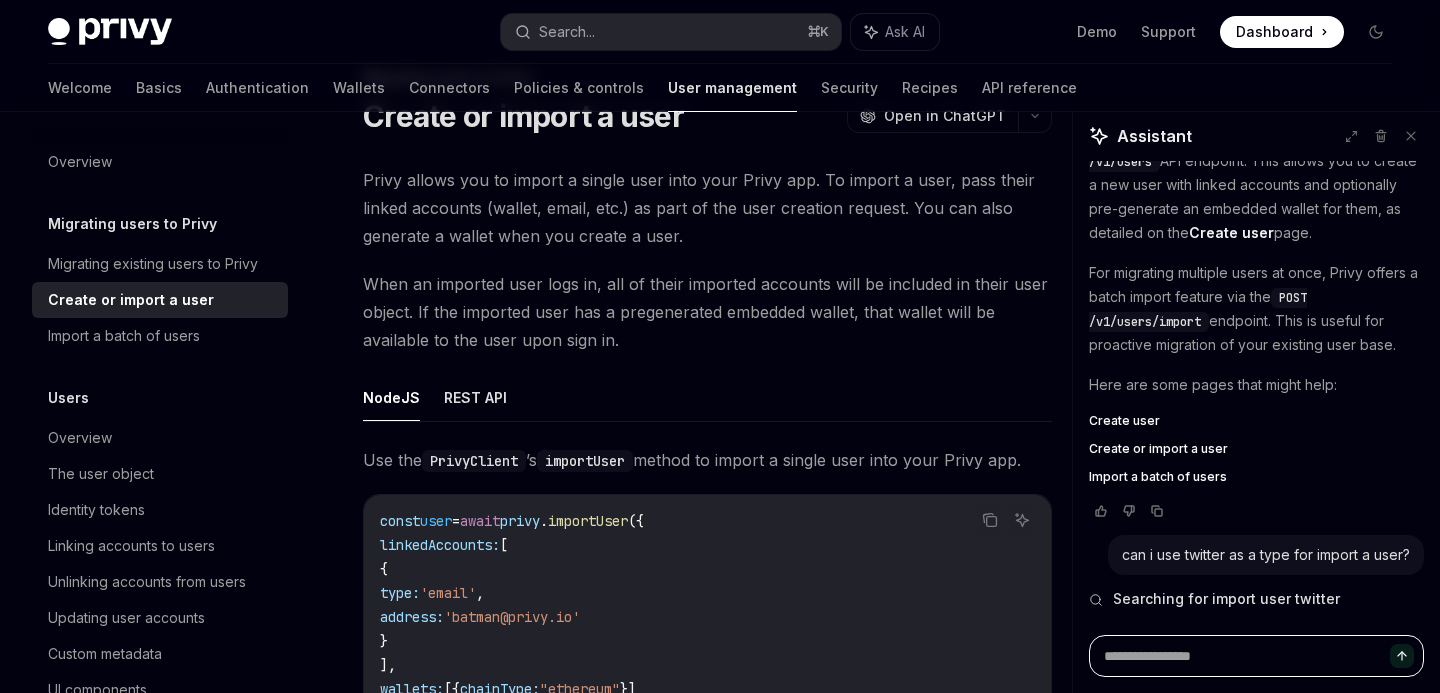 scroll, scrollTop: 738, scrollLeft: 0, axis: vertical 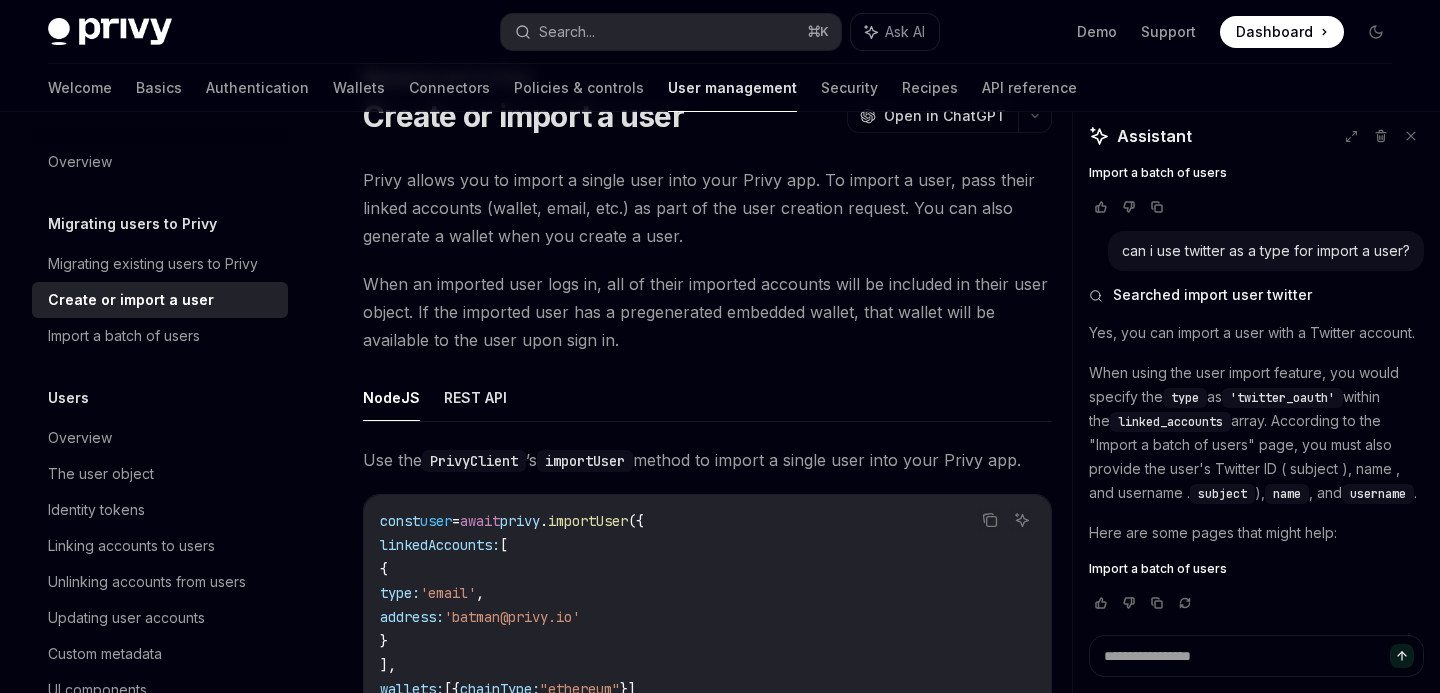 type on "*" 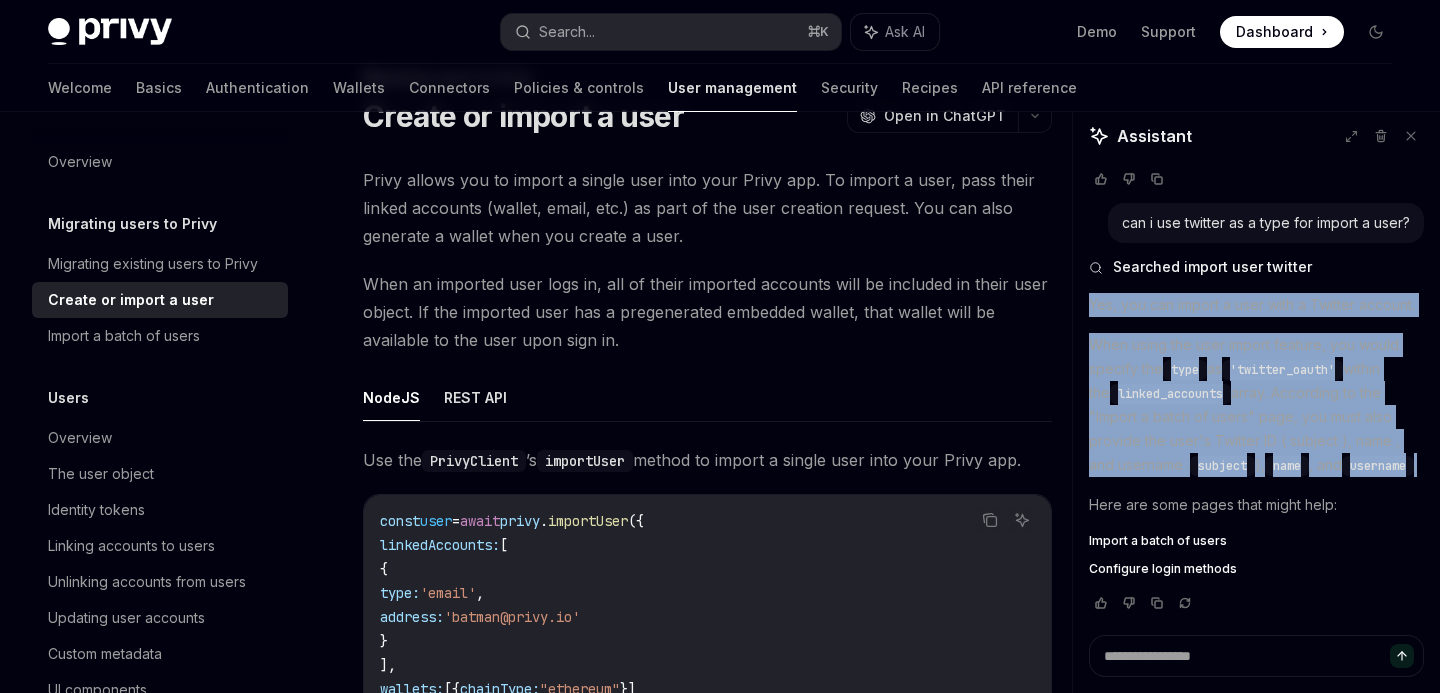 drag, startPoint x: 1212, startPoint y: 472, endPoint x: 1088, endPoint y: 308, distance: 205.60156 